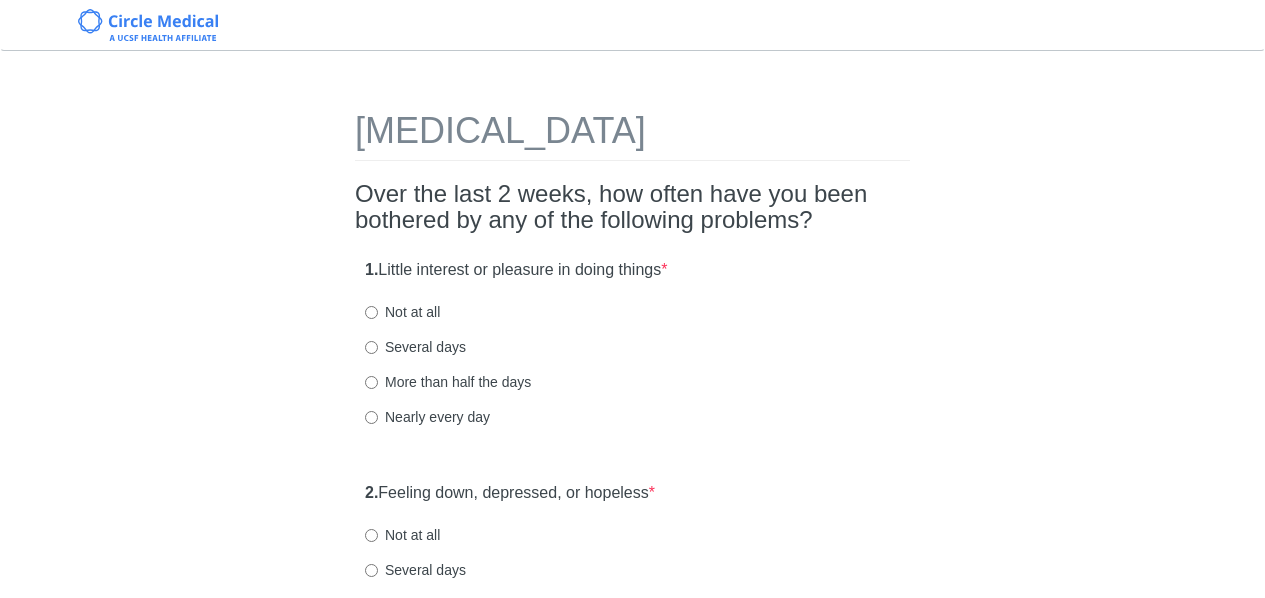 scroll, scrollTop: 0, scrollLeft: 0, axis: both 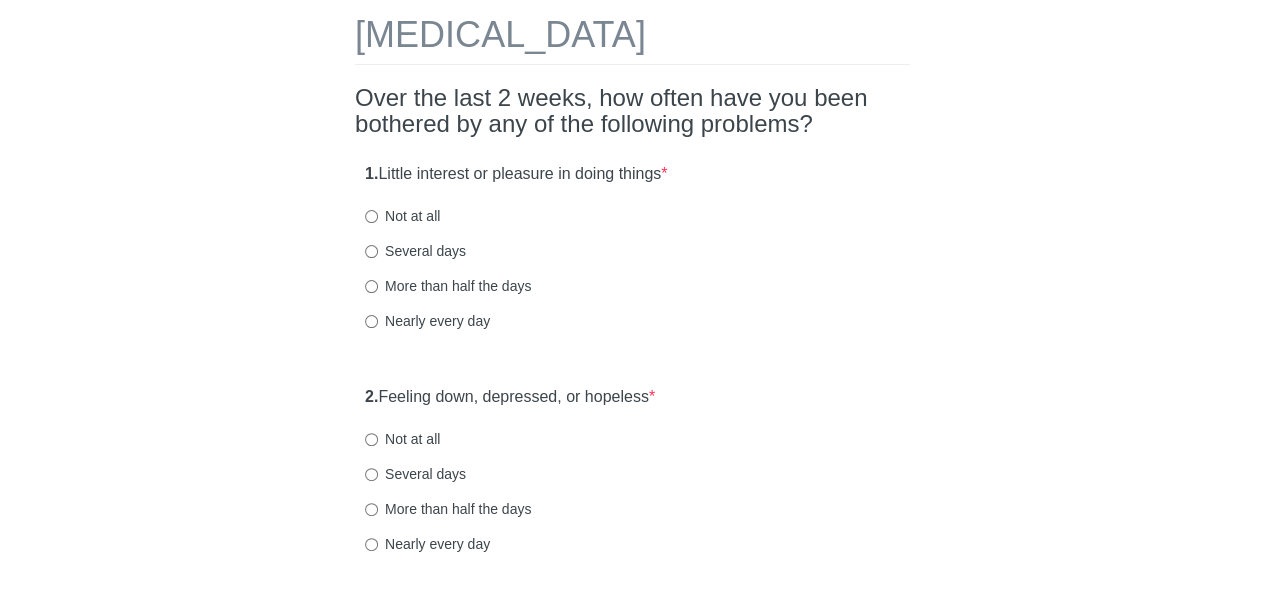click on "Several days" at bounding box center (415, 251) 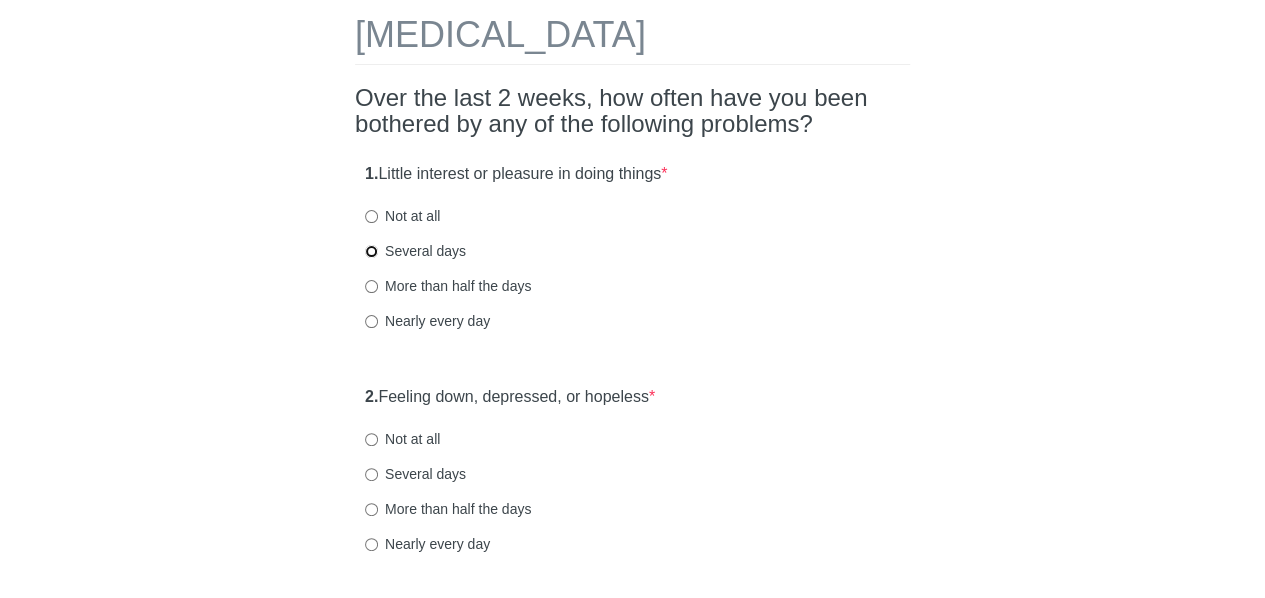click on "Several days" at bounding box center [371, 251] 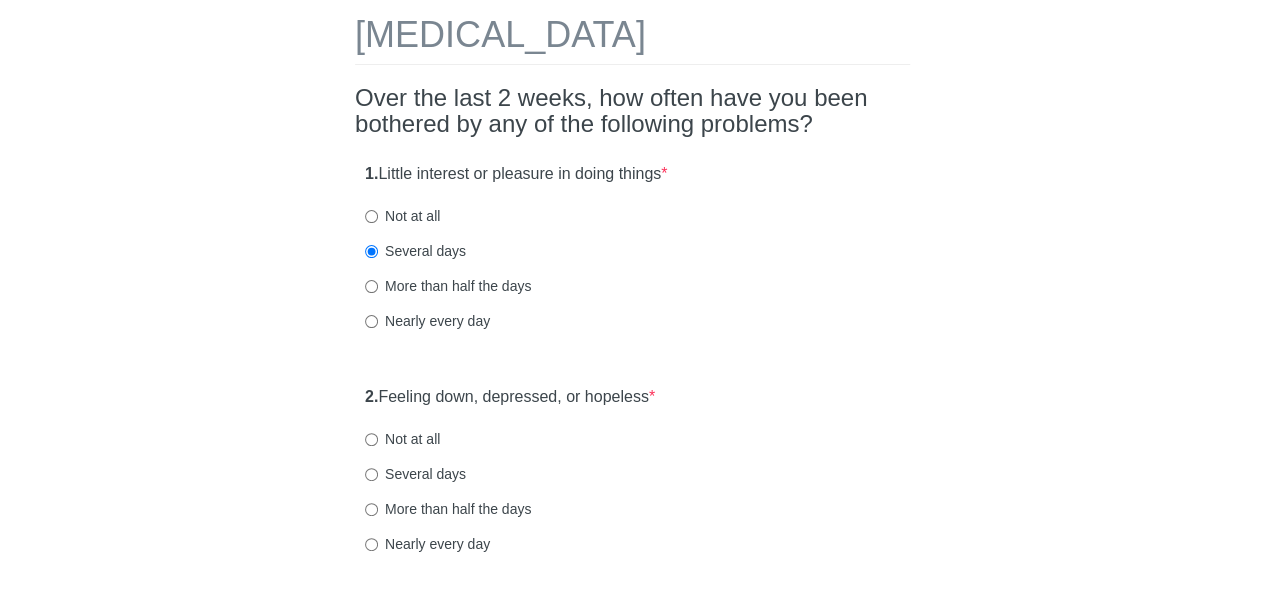 click on "[MEDICAL_DATA] Over the last 2 weeks, how often have you been bothered by any of the following problems? 1.  Little interest or pleasure in doing things  * Not at all Several days More than half the days Nearly every day 2.  Feeling down, depressed, or hopeless  * Not at all Several days More than half the days Nearly every day 3.  Trouble falling or staying asleep, or sleeping too much  * Not at all Several days More than half the days Nearly every day 4.  Feeling tired or having little energy  * Not at all Several days More than half the days Nearly every day 5.  Poor appetite or [MEDICAL_DATA]  * Not at all Several days More than half the days Nearly every day 6.  Feeling bad about yourself or that you are a failure or have let yourself or your family down  * Not at all Several days More than half the days Nearly every day 7.  Trouble concentrating on things, such as reading the newspaper or watching television  * Not at all Several days More than half the days Nearly every day 8.   * 9.   *" at bounding box center [633, 1112] 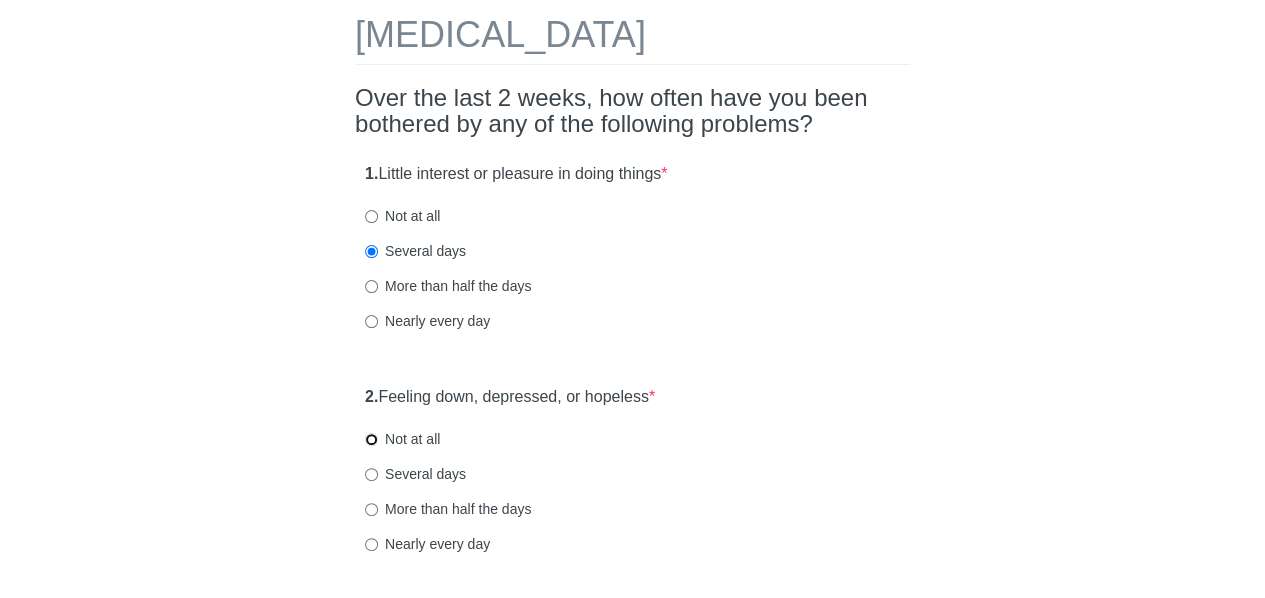 click on "Not at all" at bounding box center [371, 439] 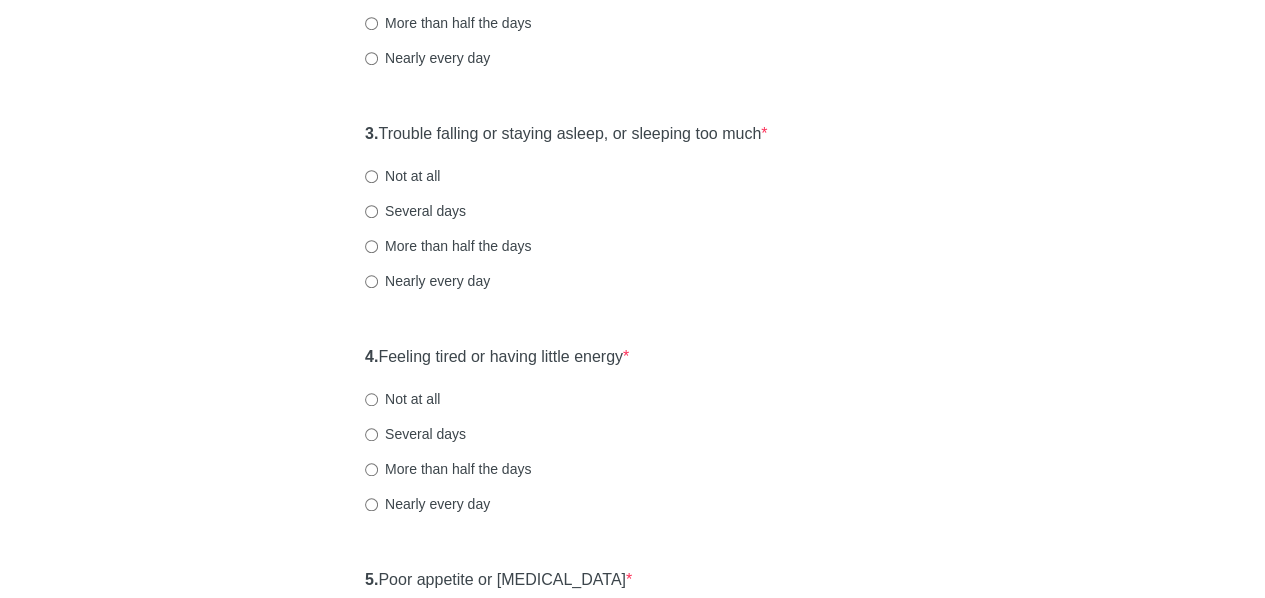 scroll, scrollTop: 585, scrollLeft: 0, axis: vertical 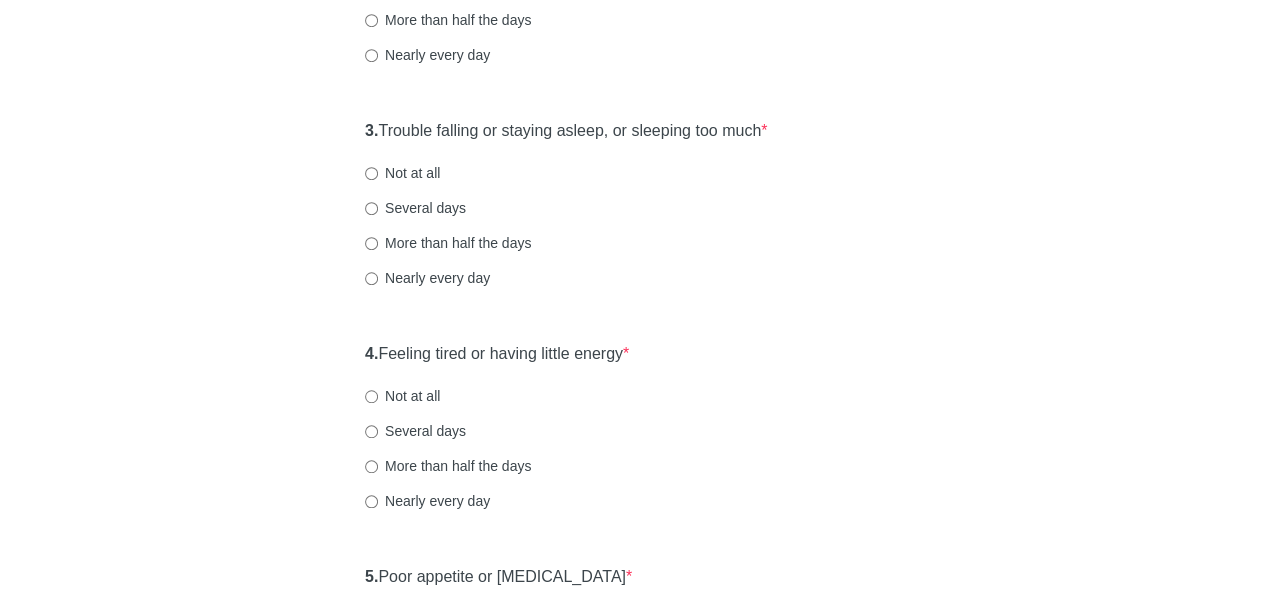click on "Not at all" at bounding box center [402, 173] 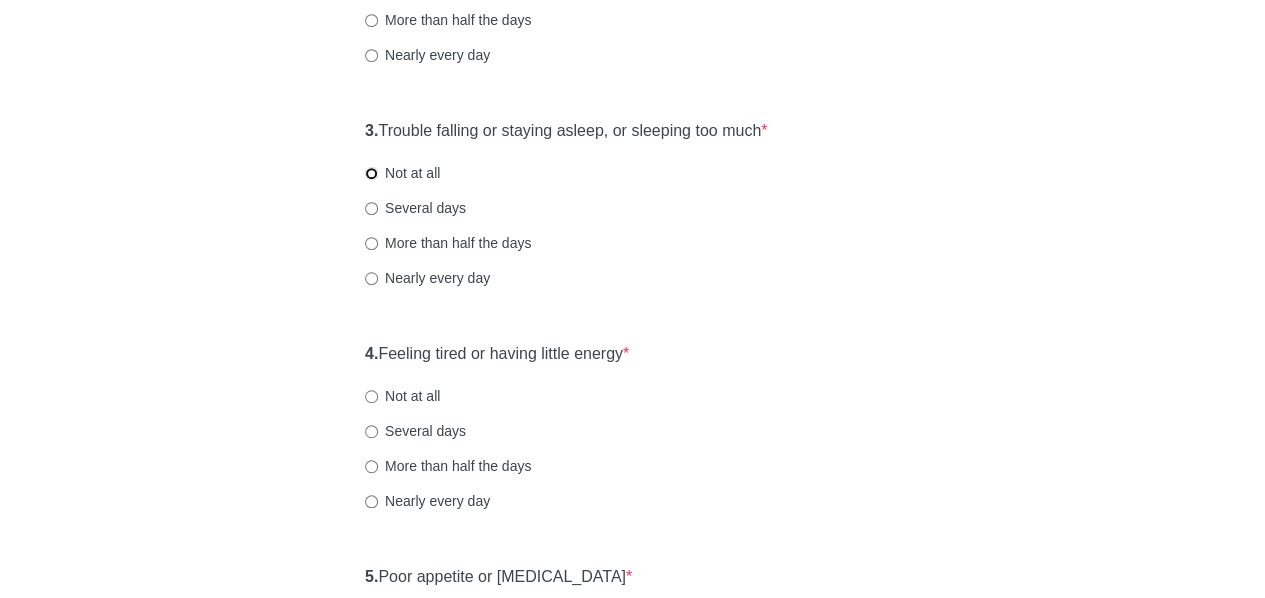 click on "Not at all" at bounding box center (371, 173) 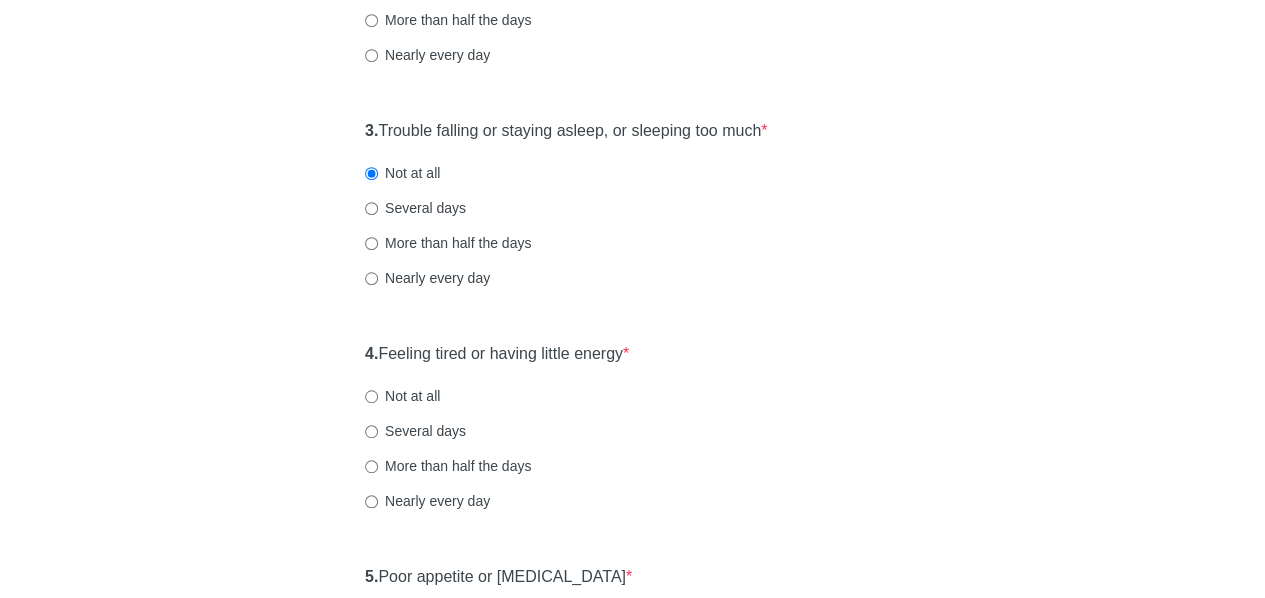 click on "[MEDICAL_DATA] Over the last 2 weeks, how often have you been bothered by any of the following problems? 1.  Little interest or pleasure in doing things  * Not at all Several days More than half the days Nearly every day 2.  Feeling down, depressed, or hopeless  * Not at all Several days More than half the days Nearly every day 3.  Trouble falling or staying asleep, or sleeping too much  * Not at all Several days More than half the days Nearly every day 4.  Feeling tired or having little energy  * Not at all Several days More than half the days Nearly every day 5.  Poor appetite or [MEDICAL_DATA]  * Not at all Several days More than half the days Nearly every day 6.  Feeling bad about yourself or that you are a failure or have let yourself or your family down  * Not at all Several days More than half the days Nearly every day 7.  Trouble concentrating on things, such as reading the newspaper or watching television  * Not at all Several days More than half the days Nearly every day 8.   * 9.   *" at bounding box center (633, 623) 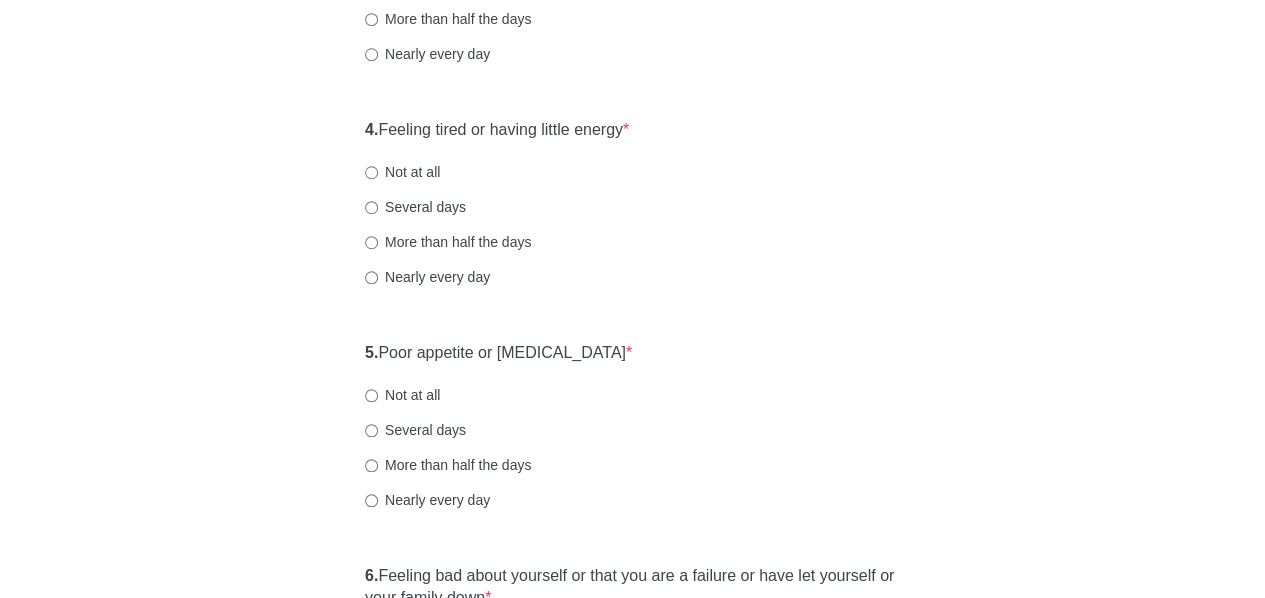 scroll, scrollTop: 831, scrollLeft: 0, axis: vertical 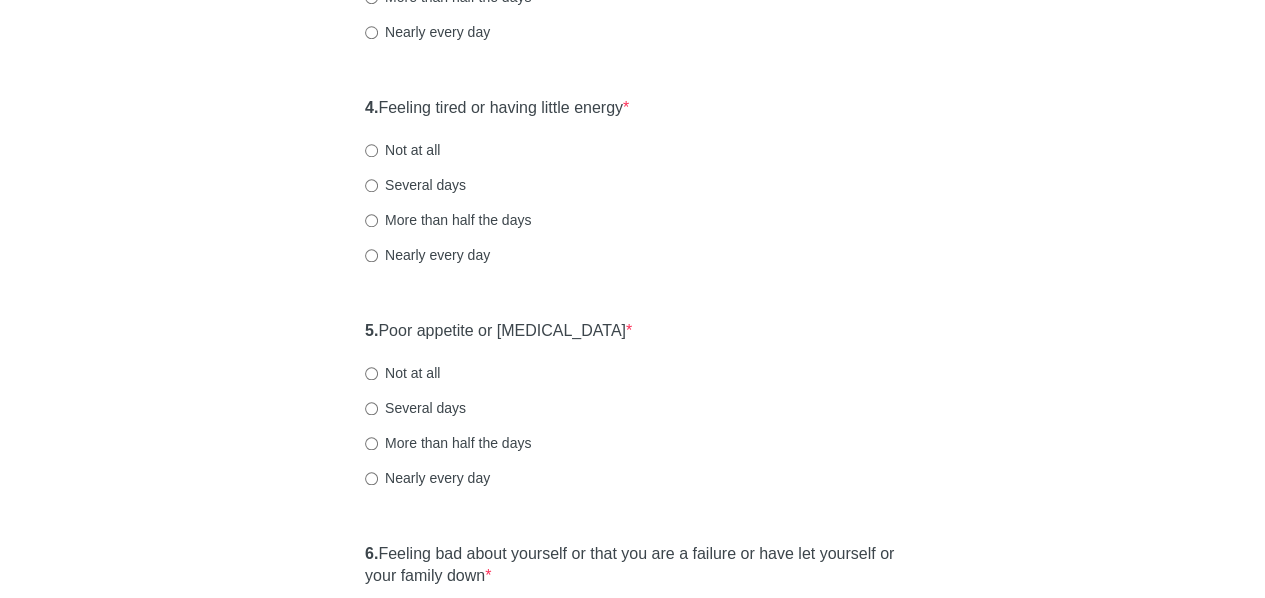 click on "Several days" at bounding box center (415, 185) 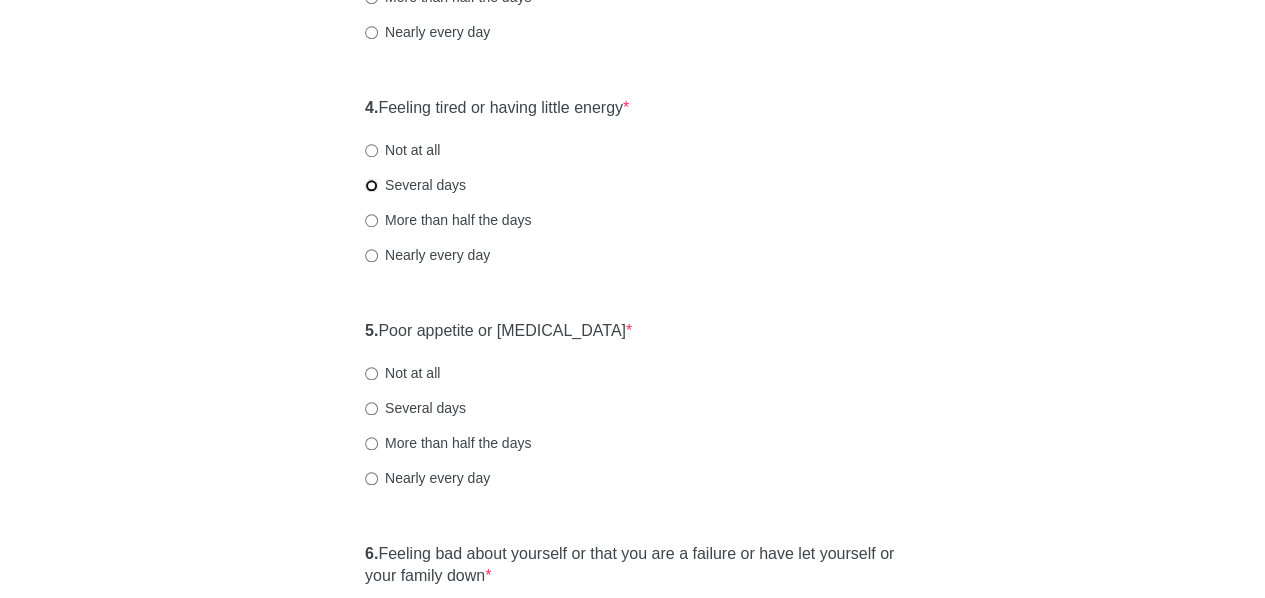 click on "Several days" at bounding box center (371, 185) 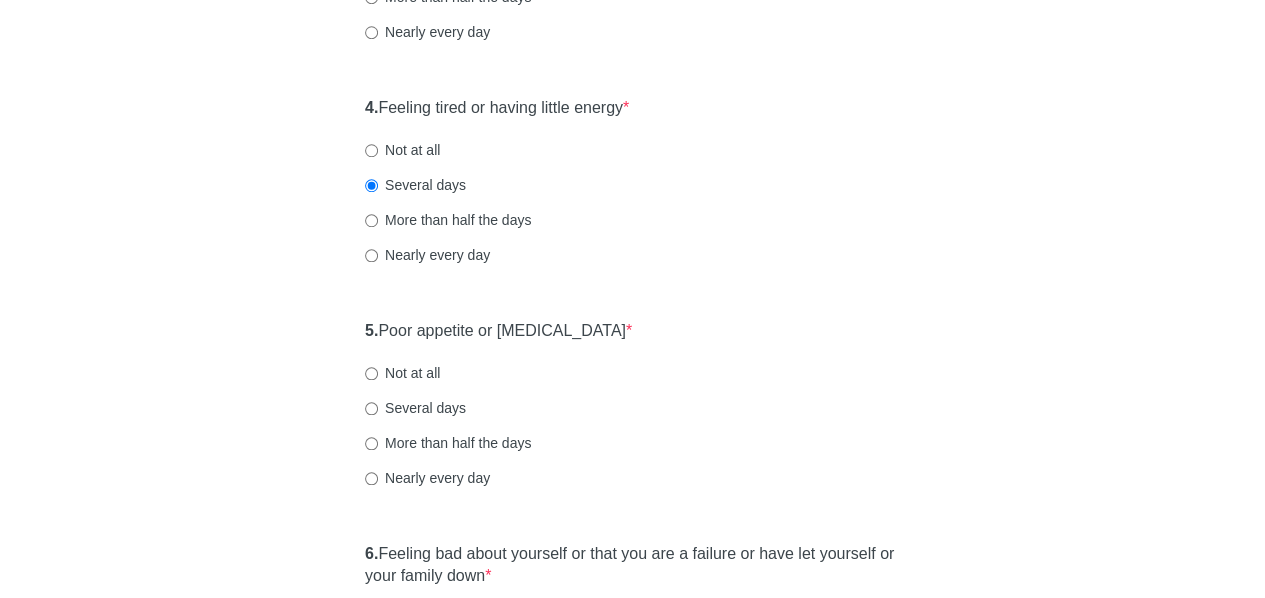 click on "[MEDICAL_DATA] Over the last 2 weeks, how often have you been bothered by any of the following problems? 1.  Little interest or pleasure in doing things  * Not at all Several days More than half the days Nearly every day 2.  Feeling down, depressed, or hopeless  * Not at all Several days More than half the days Nearly every day 3.  Trouble falling or staying asleep, or sleeping too much  * Not at all Several days More than half the days Nearly every day 4.  Feeling tired or having little energy  * Not at all Several days More than half the days Nearly every day 5.  Poor appetite or [MEDICAL_DATA]  * Not at all Several days More than half the days Nearly every day 6.  Feeling bad about yourself or that you are a failure or have let yourself or your family down  * Not at all Several days More than half the days Nearly every day 7.  Trouble concentrating on things, such as reading the newspaper or watching television  * Not at all Several days More than half the days Nearly every day 8.   * 9.   *" at bounding box center (633, 377) 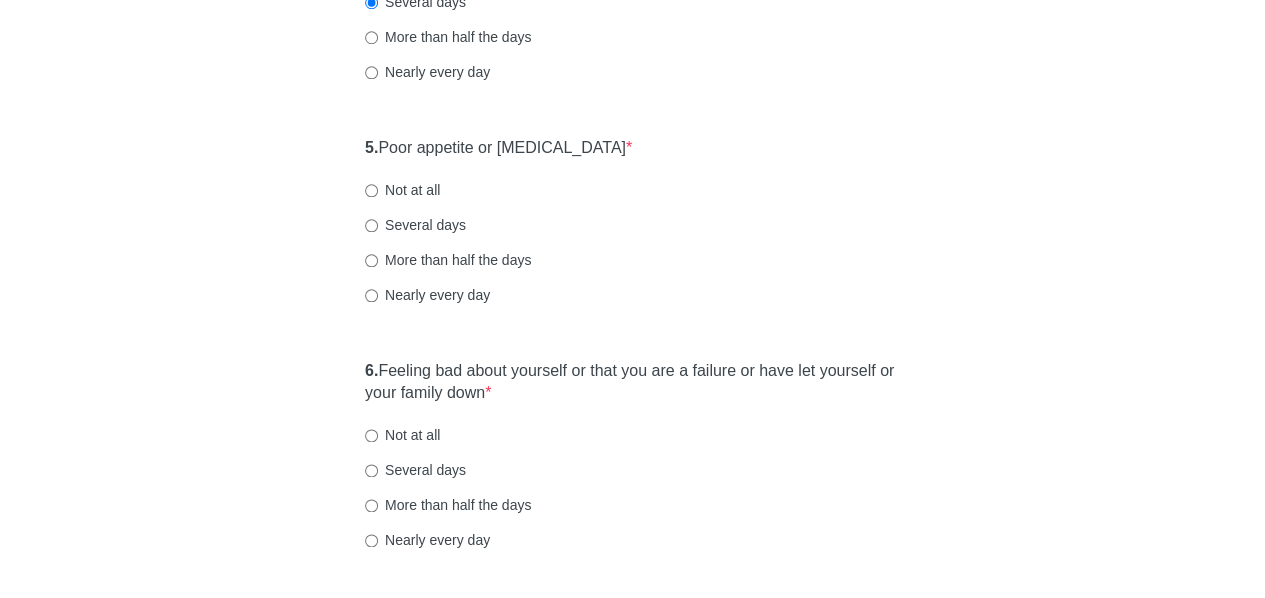 scroll, scrollTop: 1021, scrollLeft: 0, axis: vertical 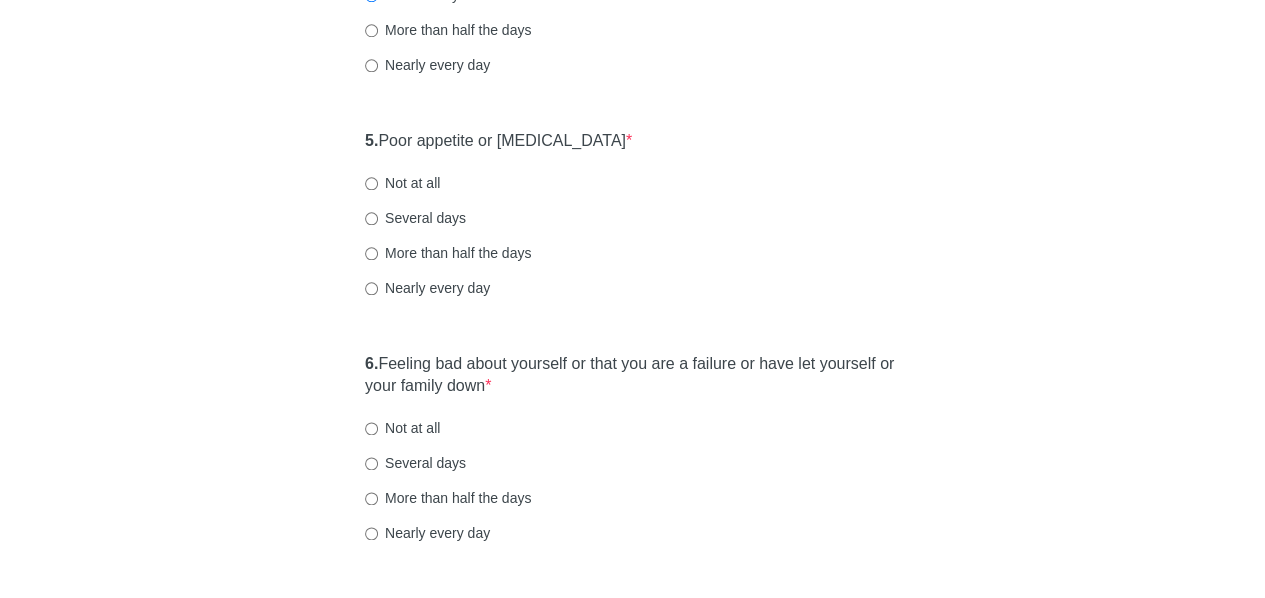 click on "Not at all" at bounding box center (402, 183) 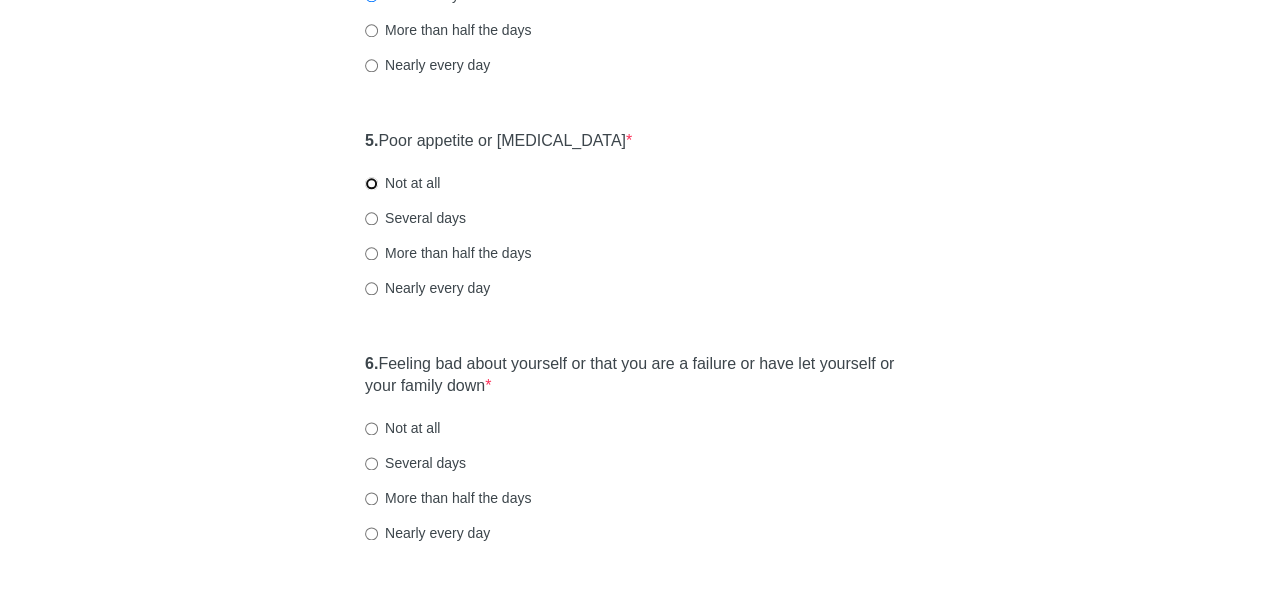 click on "Not at all" at bounding box center [371, 183] 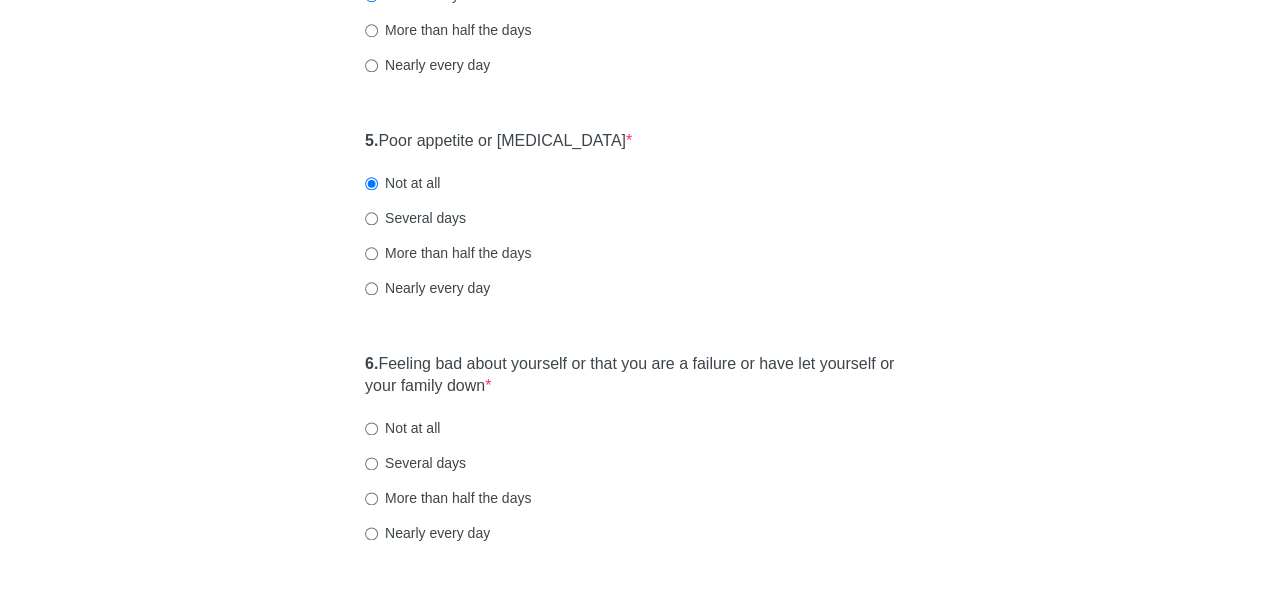 click on "[MEDICAL_DATA] Over the last 2 weeks, how often have you been bothered by any of the following problems? 1.  Little interest or pleasure in doing things  * Not at all Several days More than half the days Nearly every day 2.  Feeling down, depressed, or hopeless  * Not at all Several days More than half the days Nearly every day 3.  Trouble falling or staying asleep, or sleeping too much  * Not at all Several days More than half the days Nearly every day 4.  Feeling tired or having little energy  * Not at all Several days More than half the days Nearly every day 5.  Poor appetite or [MEDICAL_DATA]  * Not at all Several days More than half the days Nearly every day 6.  Feeling bad about yourself or that you are a failure or have let yourself or your family down  * Not at all Several days More than half the days Nearly every day 7.  Trouble concentrating on things, such as reading the newspaper or watching television  * Not at all Several days More than half the days Nearly every day 8.   * 9.   *" at bounding box center (633, 187) 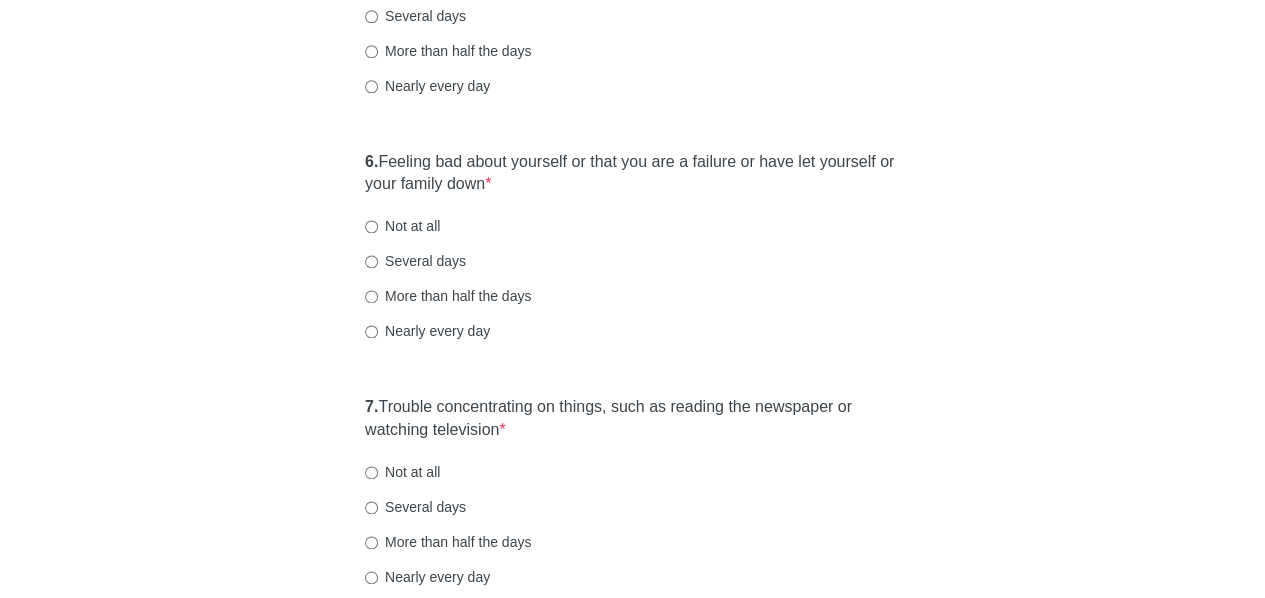 scroll, scrollTop: 1242, scrollLeft: 0, axis: vertical 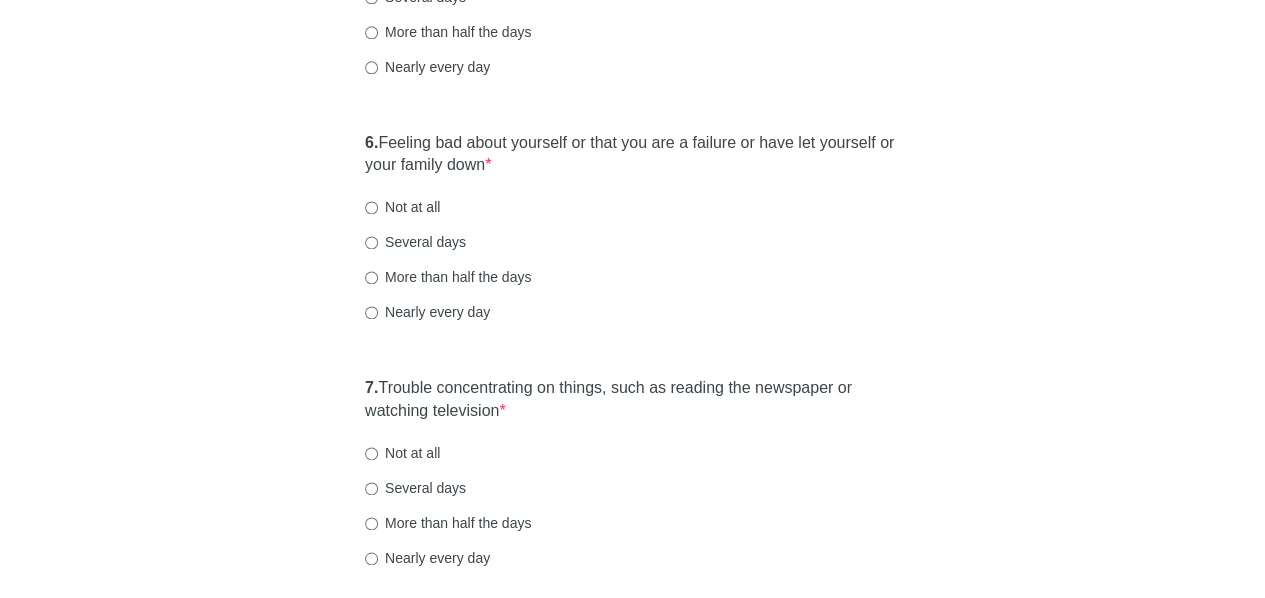 click on "Not at all" at bounding box center [402, 207] 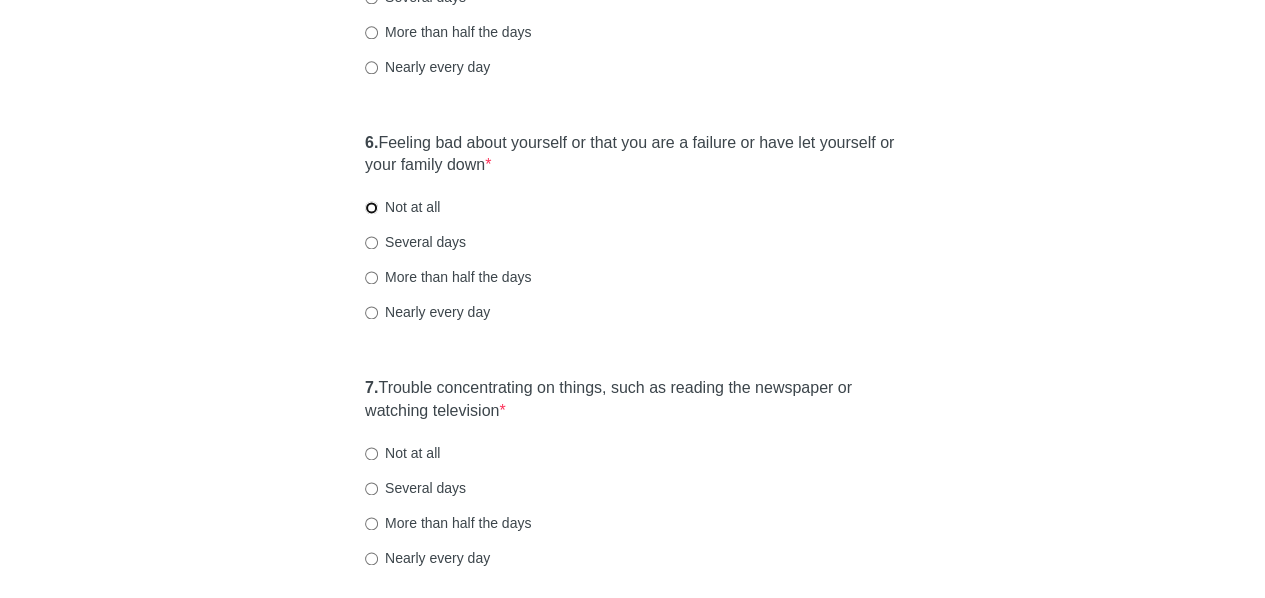 radio on "true" 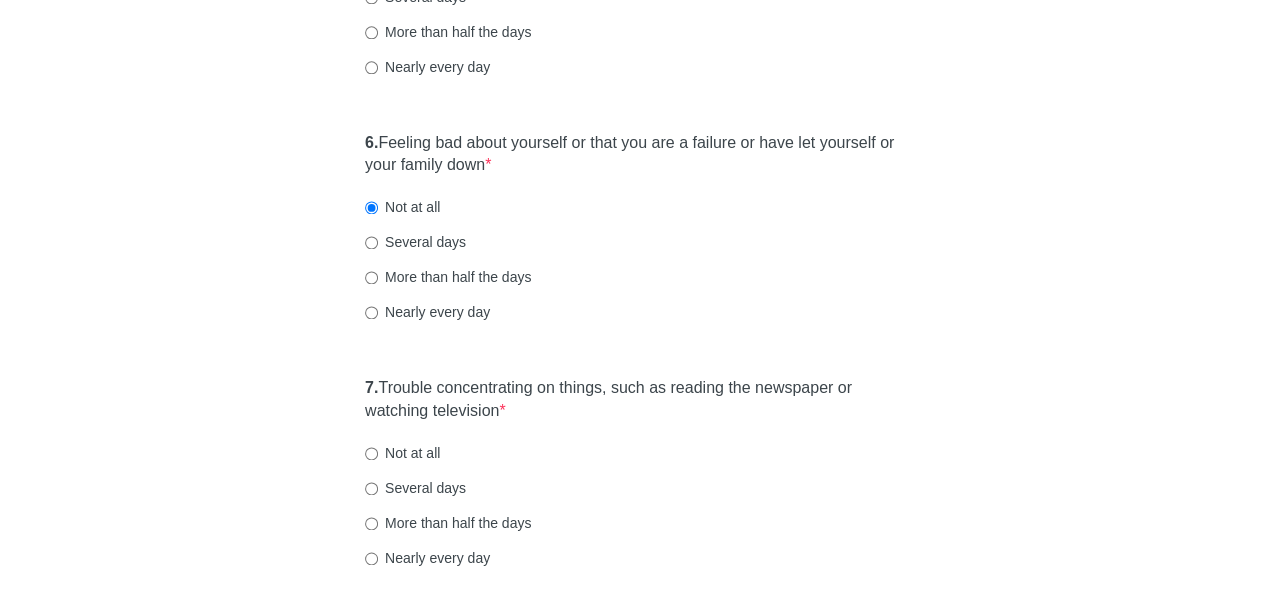 click on "Several days" at bounding box center [632, 488] 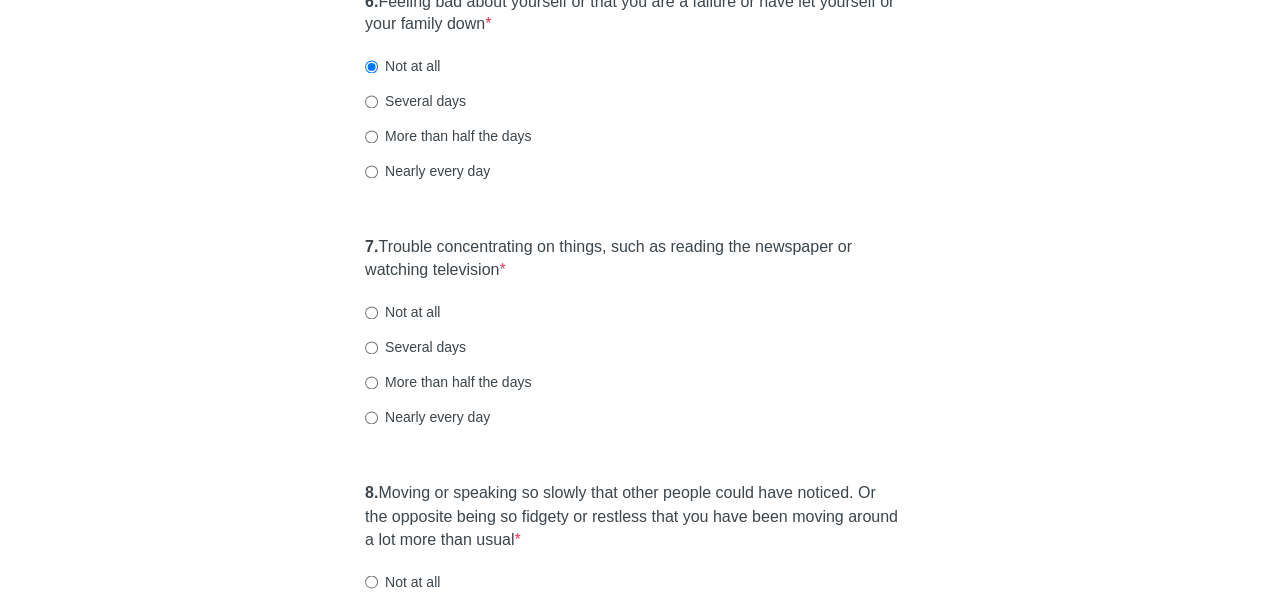 scroll, scrollTop: 1388, scrollLeft: 0, axis: vertical 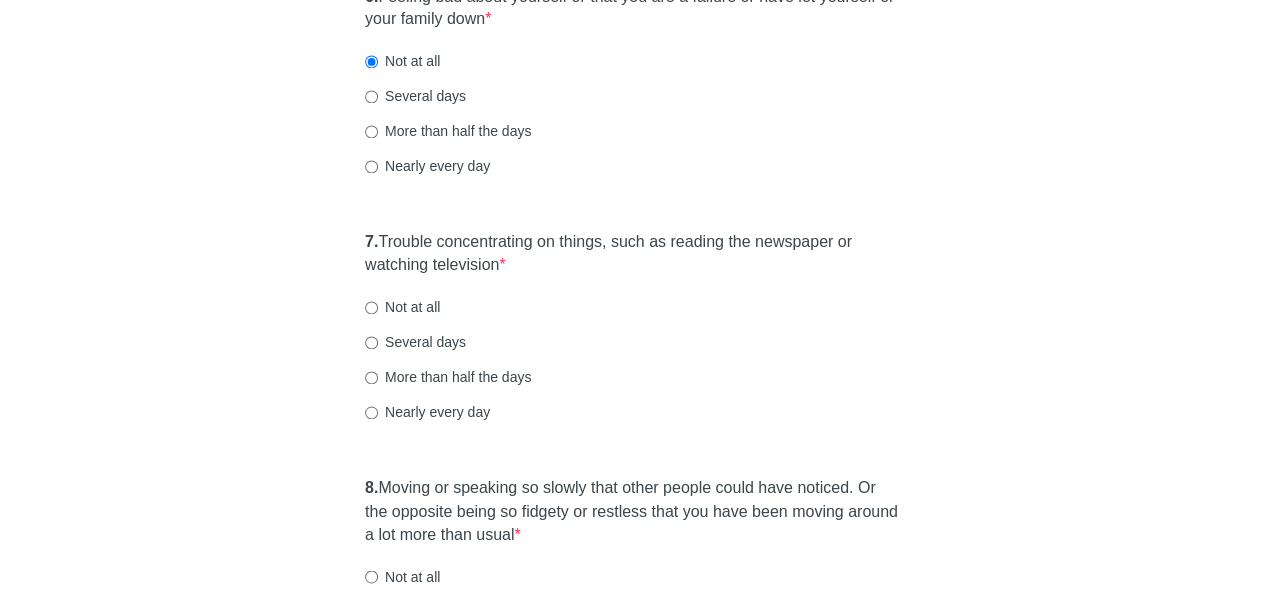 click on "Several days" at bounding box center (415, 342) 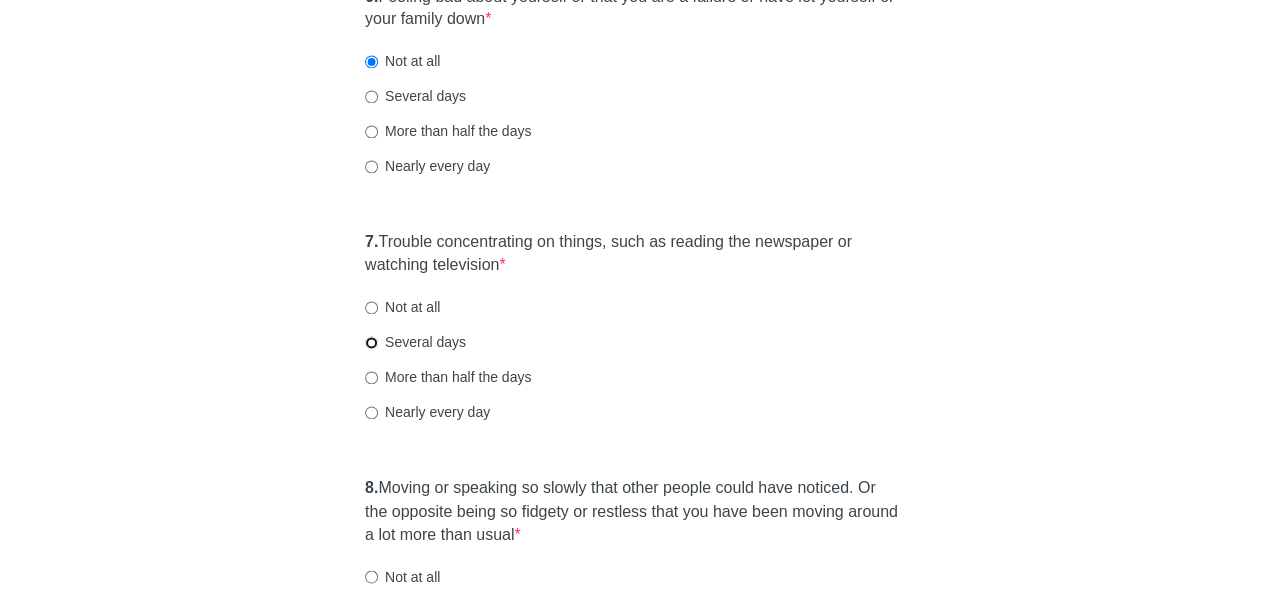 radio on "true" 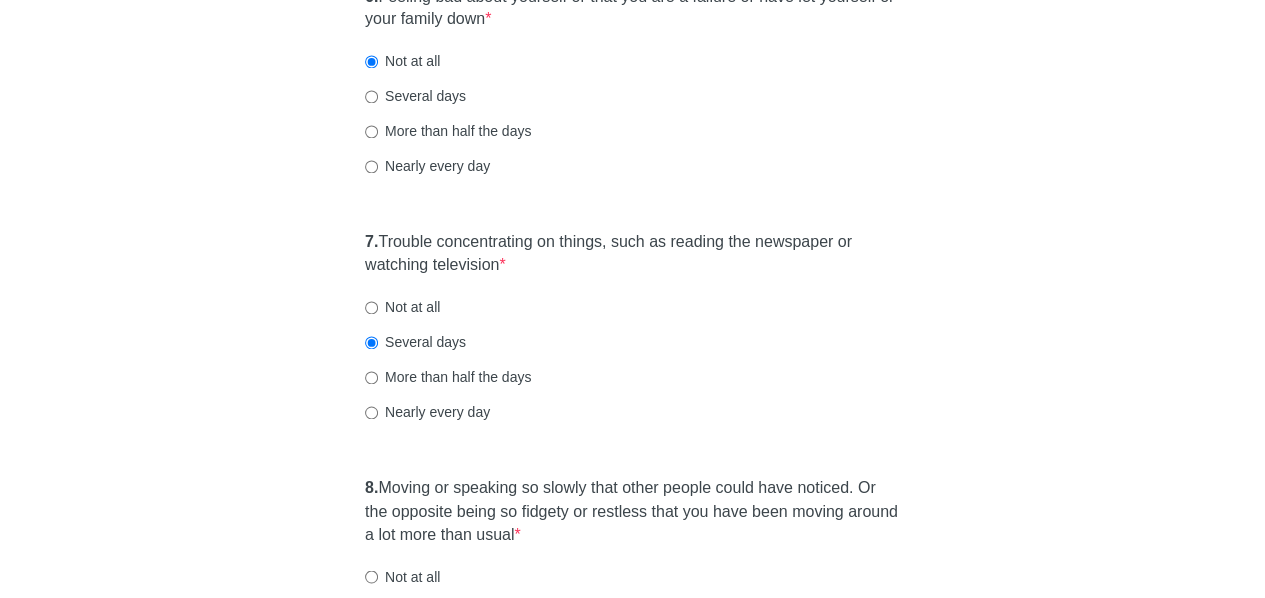 click on "[MEDICAL_DATA] Over the last 2 weeks, how often have you been bothered by any of the following problems? 1.  Little interest or pleasure in doing things  * Not at all Several days More than half the days Nearly every day 2.  Feeling down, depressed, or hopeless  * Not at all Several days More than half the days Nearly every day 3.  Trouble falling or staying asleep, or sleeping too much  * Not at all Several days More than half the days Nearly every day 4.  Feeling tired or having little energy  * Not at all Several days More than half the days Nearly every day 5.  Poor appetite or [MEDICAL_DATA]  * Not at all Several days More than half the days Nearly every day 6.  Feeling bad about yourself or that you are a failure or have let yourself or your family down  * Not at all Several days More than half the days Nearly every day 7.  Trouble concentrating on things, such as reading the newspaper or watching television  * Not at all Several days More than half the days Nearly every day 8.   * 9.   *" at bounding box center [633, -180] 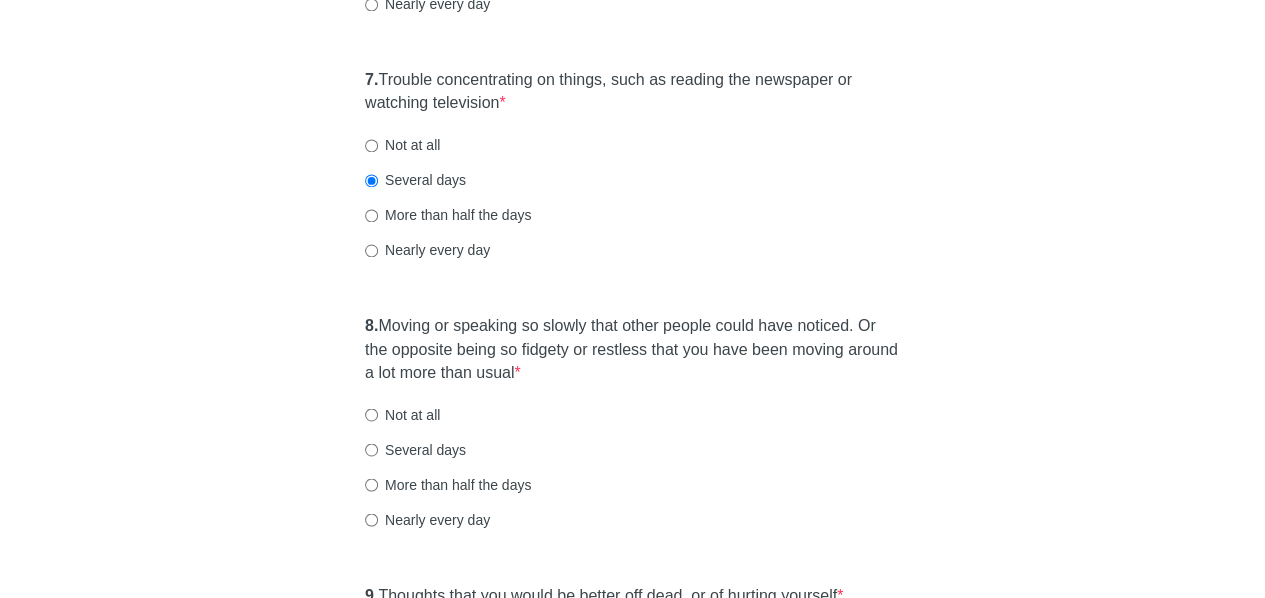 click on "[MEDICAL_DATA] Over the last 2 weeks, how often have you been bothered by any of the following problems? 1.  Little interest or pleasure in doing things  * Not at all Several days More than half the days Nearly every day 2.  Feeling down, depressed, or hopeless  * Not at all Several days More than half the days Nearly every day 3.  Trouble falling or staying asleep, or sleeping too much  * Not at all Several days More than half the days Nearly every day 4.  Feeling tired or having little energy  * Not at all Several days More than half the days Nearly every day 5.  Poor appetite or [MEDICAL_DATA]  * Not at all Several days More than half the days Nearly every day 6.  Feeling bad about yourself or that you are a failure or have let yourself or your family down  * Not at all Several days More than half the days Nearly every day 7.  Trouble concentrating on things, such as reading the newspaper or watching television  * Not at all Several days More than half the days Nearly every day 8.   * 9.   *" at bounding box center [633, -342] 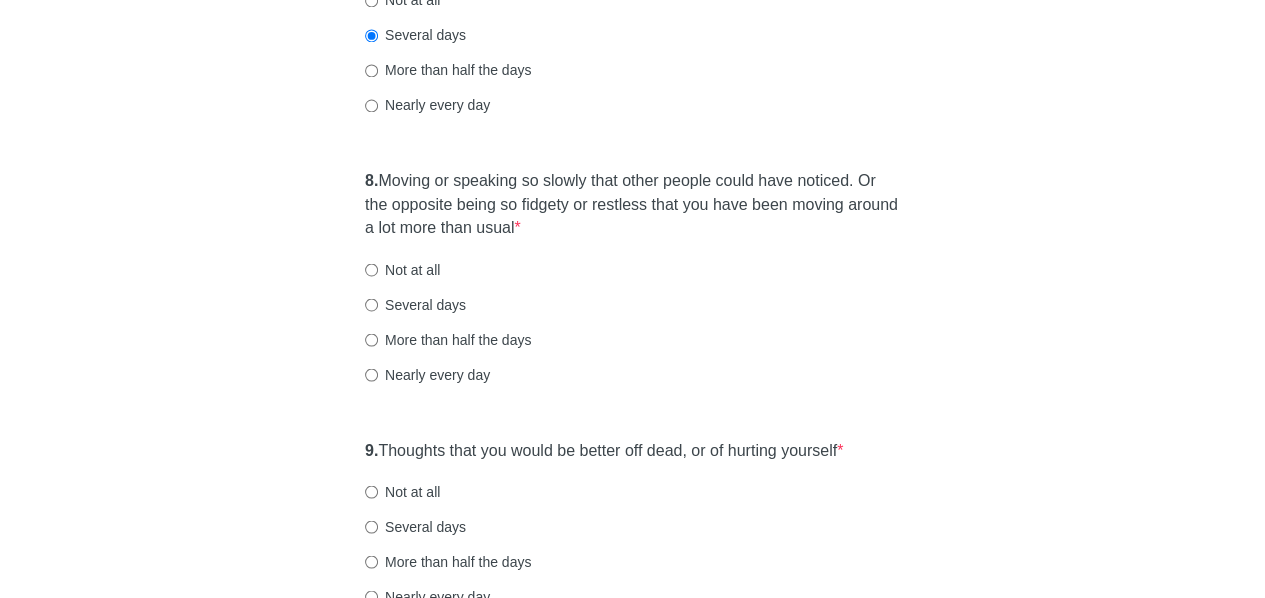 scroll, scrollTop: 1698, scrollLeft: 0, axis: vertical 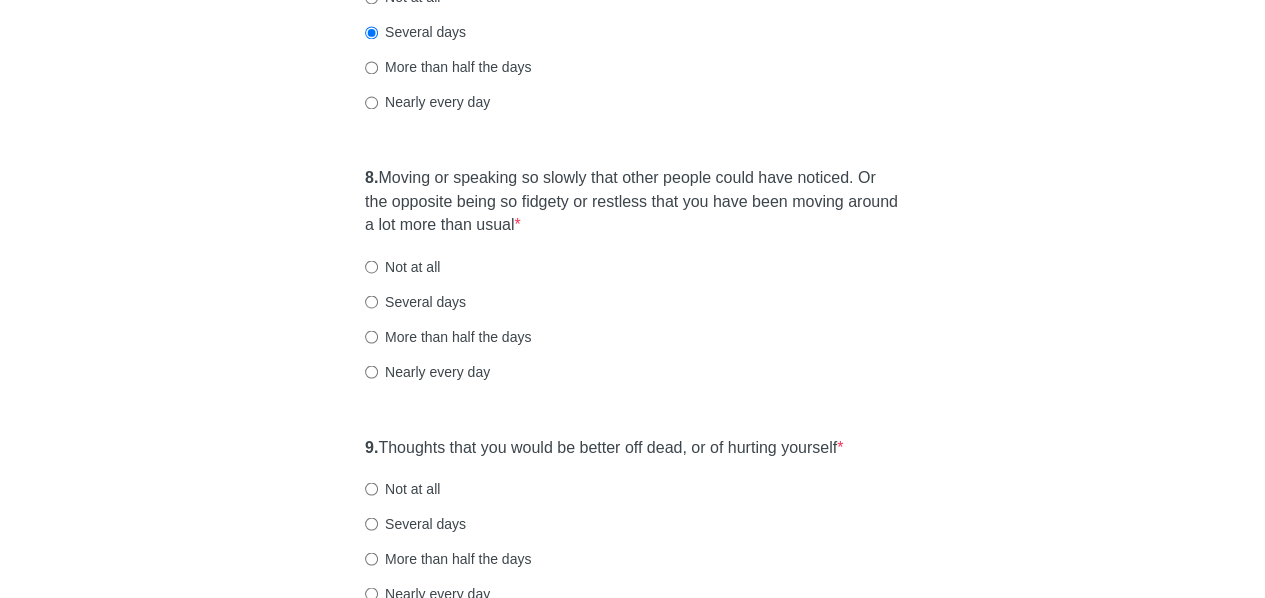 click on "Not at all" at bounding box center (402, 266) 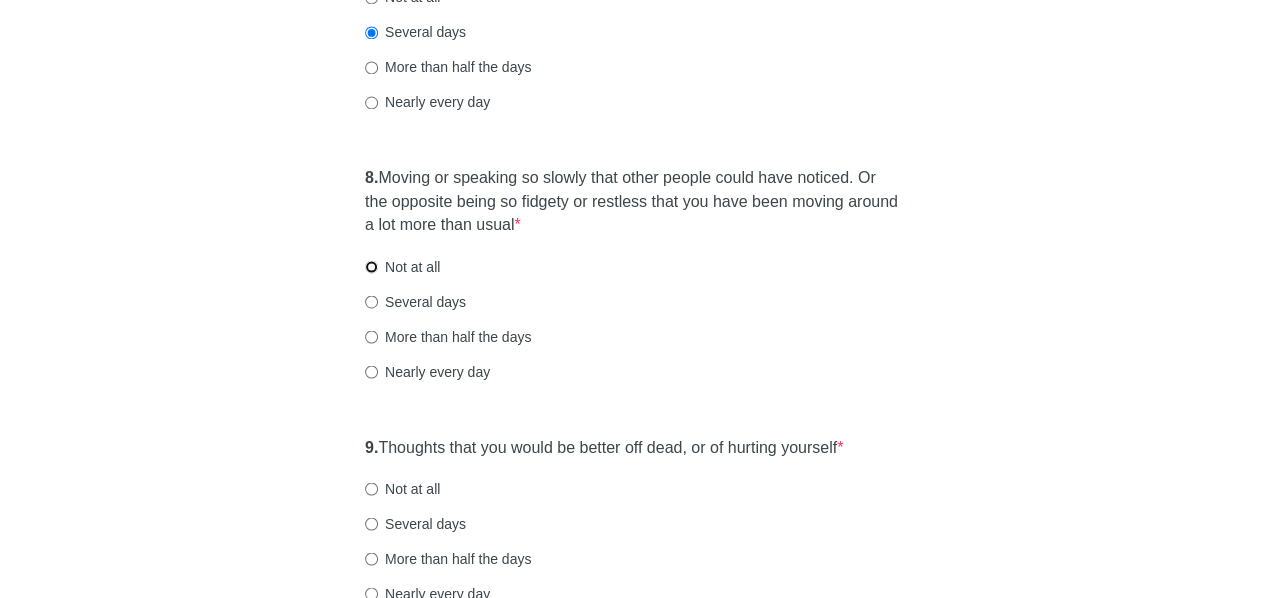click on "Not at all" at bounding box center [371, 266] 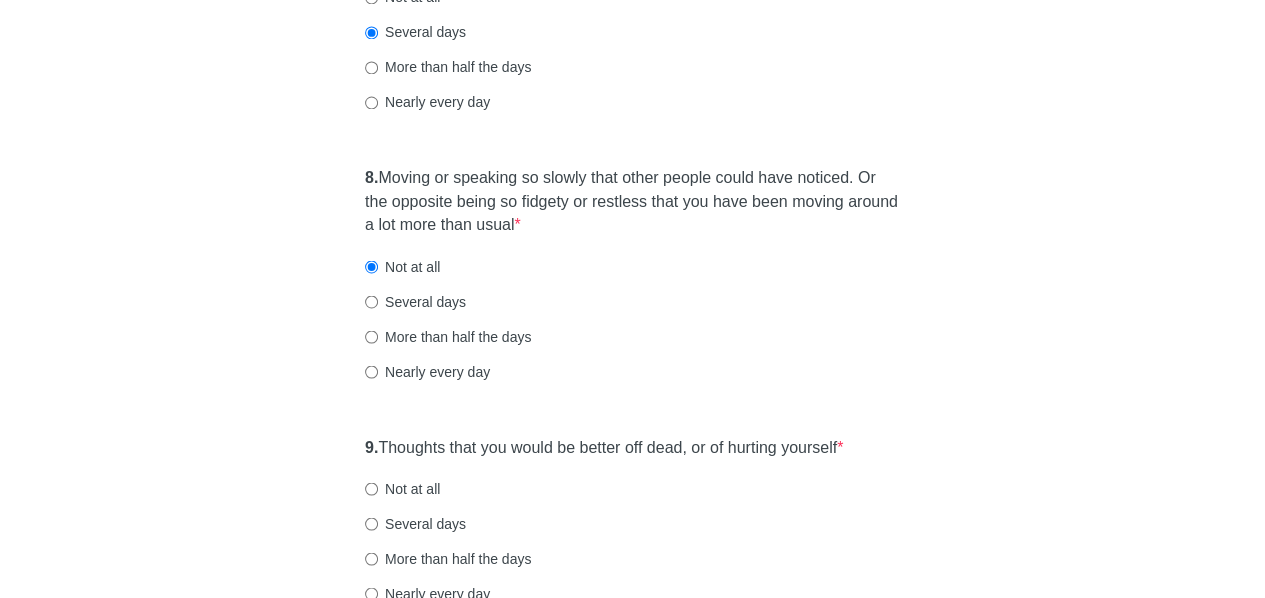 click on "[MEDICAL_DATA] Over the last 2 weeks, how often have you been bothered by any of the following problems? 1.  Little interest or pleasure in doing things  * Not at all Several days More than half the days Nearly every day 2.  Feeling down, depressed, or hopeless  * Not at all Several days More than half the days Nearly every day 3.  Trouble falling or staying asleep, or sleeping too much  * Not at all Several days More than half the days Nearly every day 4.  Feeling tired or having little energy  * Not at all Several days More than half the days Nearly every day 5.  Poor appetite or [MEDICAL_DATA]  * Not at all Several days More than half the days Nearly every day 6.  Feeling bad about yourself or that you are a failure or have let yourself or your family down  * Not at all Several days More than half the days Nearly every day 7.  Trouble concentrating on things, such as reading the newspaper or watching television  * Not at all Several days More than half the days Nearly every day 8.   * 9.   *" at bounding box center [633, -490] 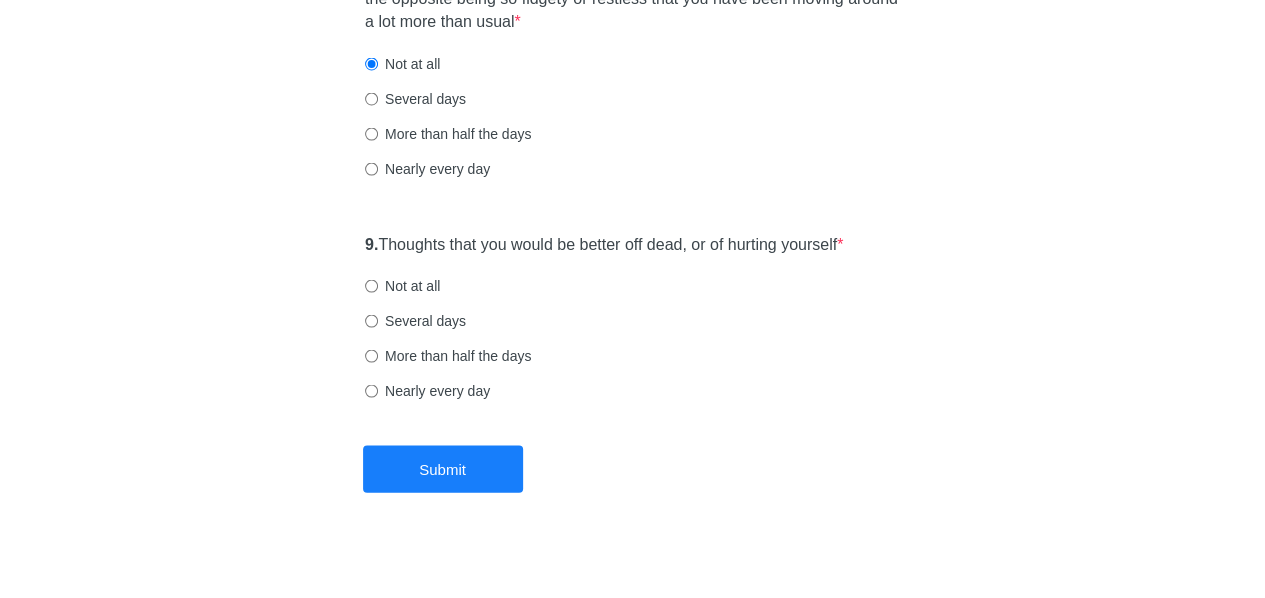 scroll, scrollTop: 1915, scrollLeft: 0, axis: vertical 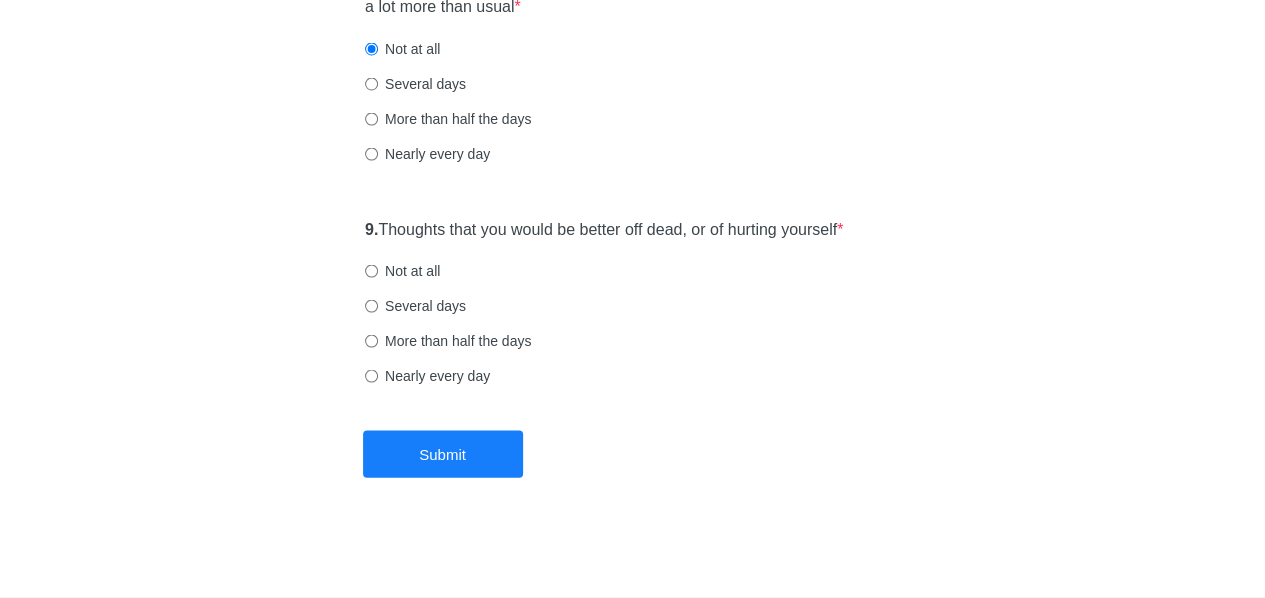 click on "[MEDICAL_DATA] Over the last 2 weeks, how often have you been bothered by any of the following problems? 1.  Little interest or pleasure in doing things  * Not at all Several days More than half the days Nearly every day 2.  Feeling down, depressed, or hopeless  * Not at all Several days More than half the days Nearly every day 3.  Trouble falling or staying asleep, or sleeping too much  * Not at all Several days More than half the days Nearly every day 4.  Feeling tired or having little energy  * Not at all Several days More than half the days Nearly every day 5.  Poor appetite or [MEDICAL_DATA]  * Not at all Several days More than half the days Nearly every day 6.  Feeling bad about yourself or that you are a failure or have let yourself or your family down  * Not at all Several days More than half the days Nearly every day 7.  Trouble concentrating on things, such as reading the newspaper or watching television  * Not at all Several days More than half the days Nearly every day 8.   * 9.   *" at bounding box center (633, -707) 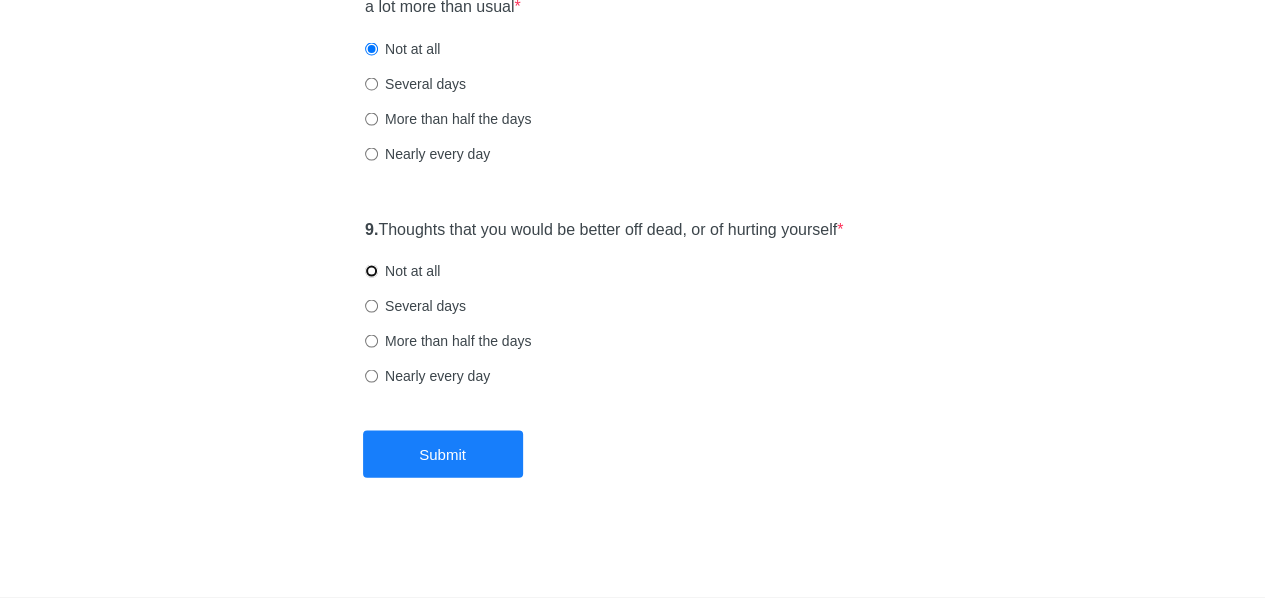 click on "Not at all" at bounding box center (371, 271) 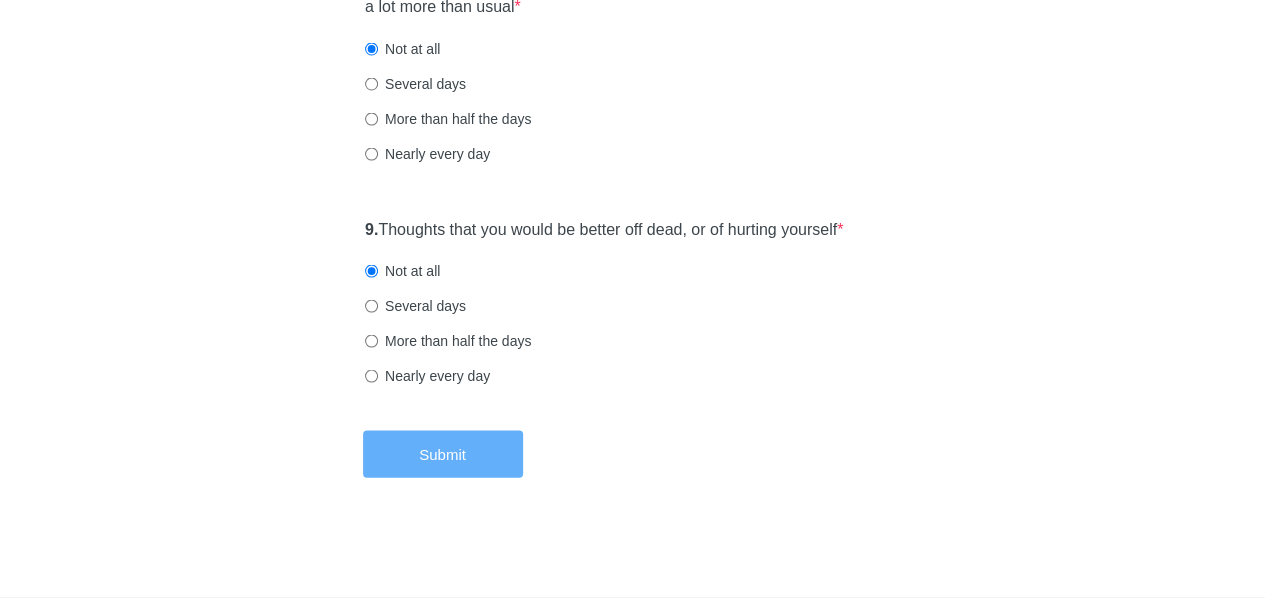 click on "Submit" at bounding box center (443, 454) 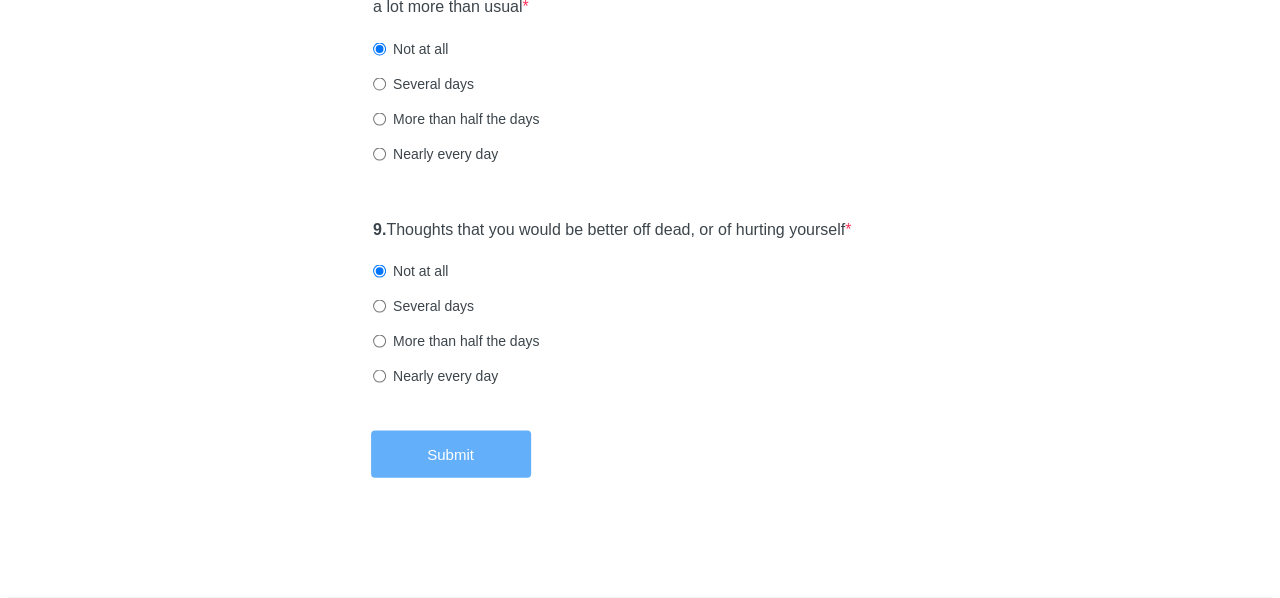 scroll, scrollTop: 0, scrollLeft: 0, axis: both 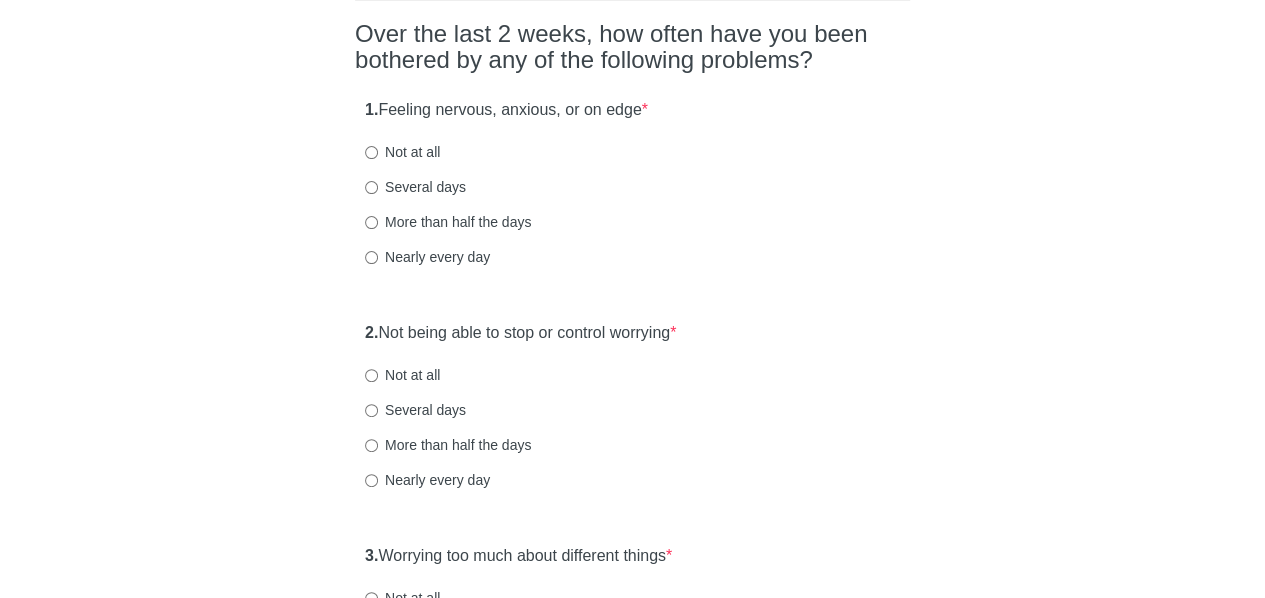 click on "Not at all" at bounding box center (402, 152) 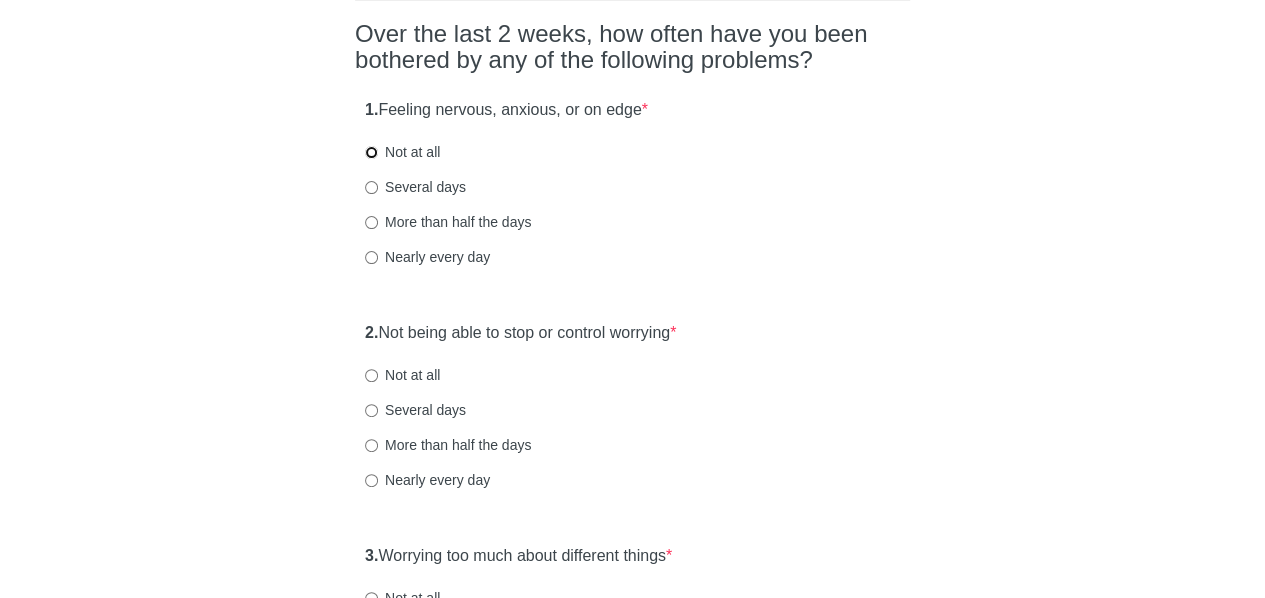 click on "Not at all" at bounding box center (371, 152) 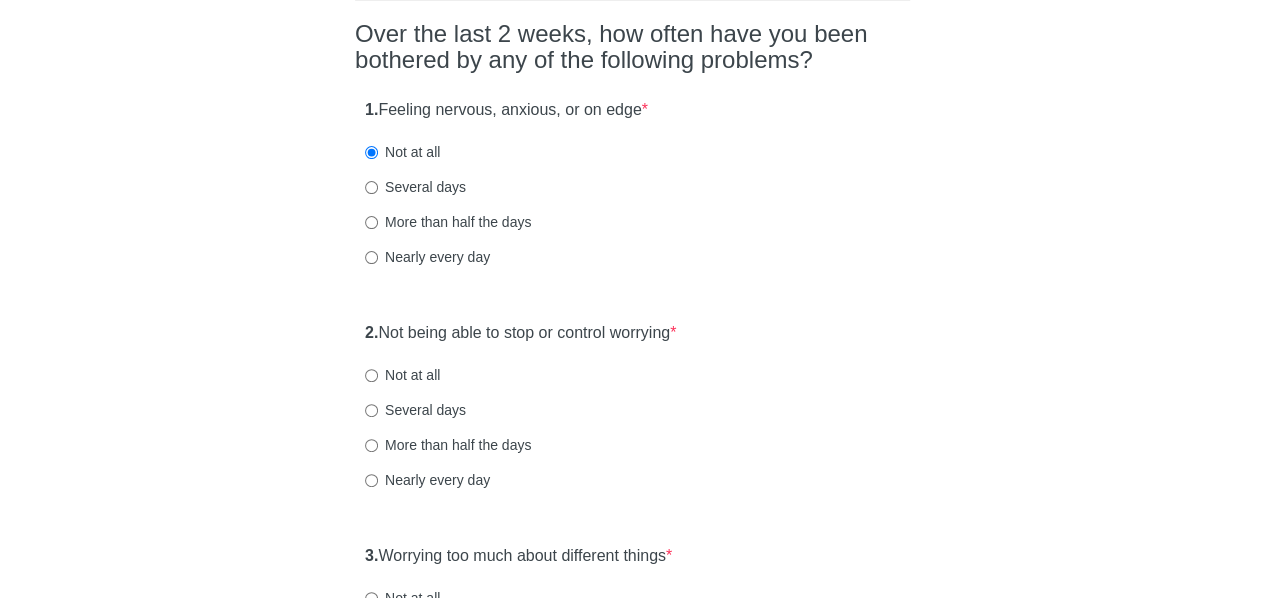 click on "Not at all" at bounding box center (402, 375) 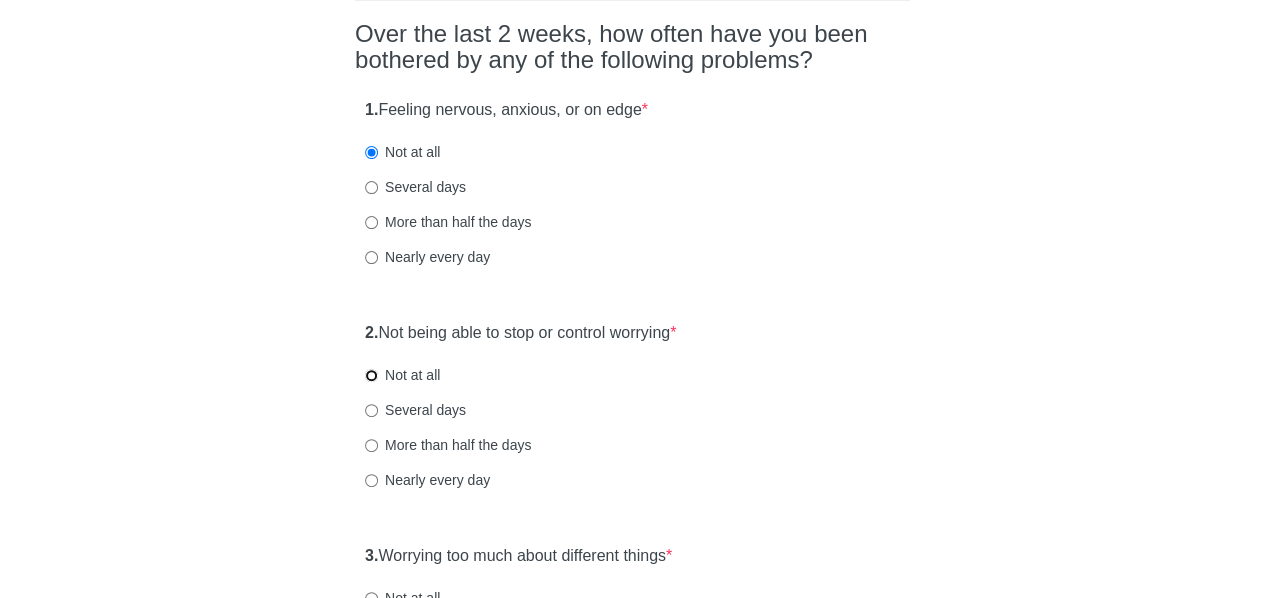 click on "Not at all" at bounding box center [371, 375] 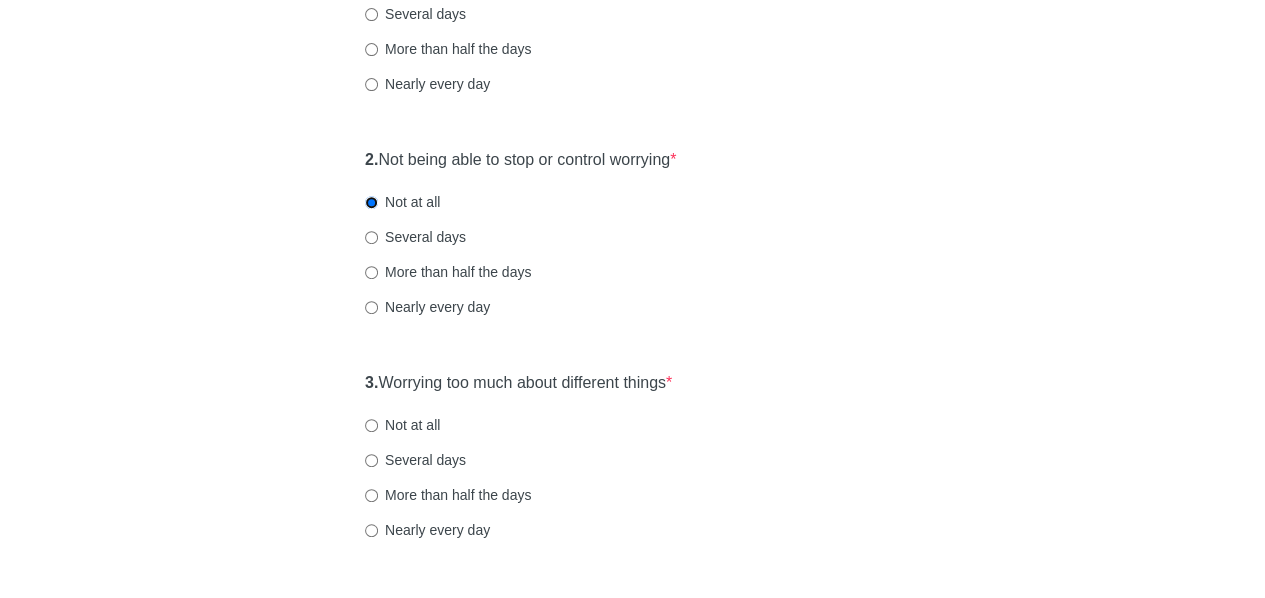 scroll, scrollTop: 353, scrollLeft: 0, axis: vertical 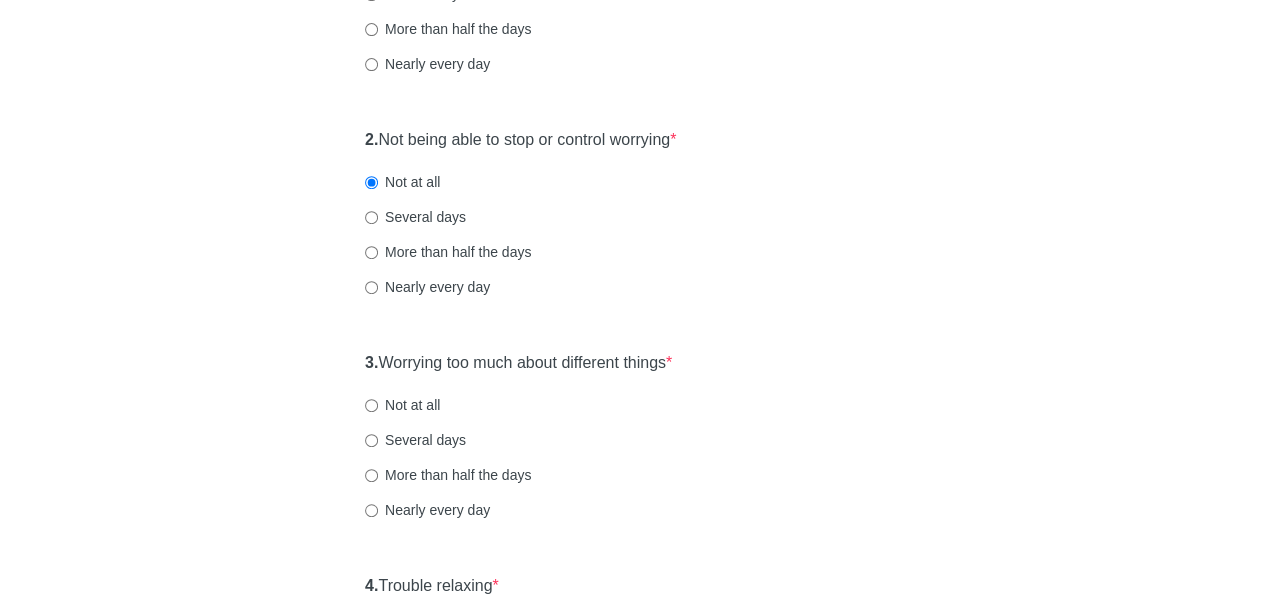 click on "Not at all" at bounding box center (402, 405) 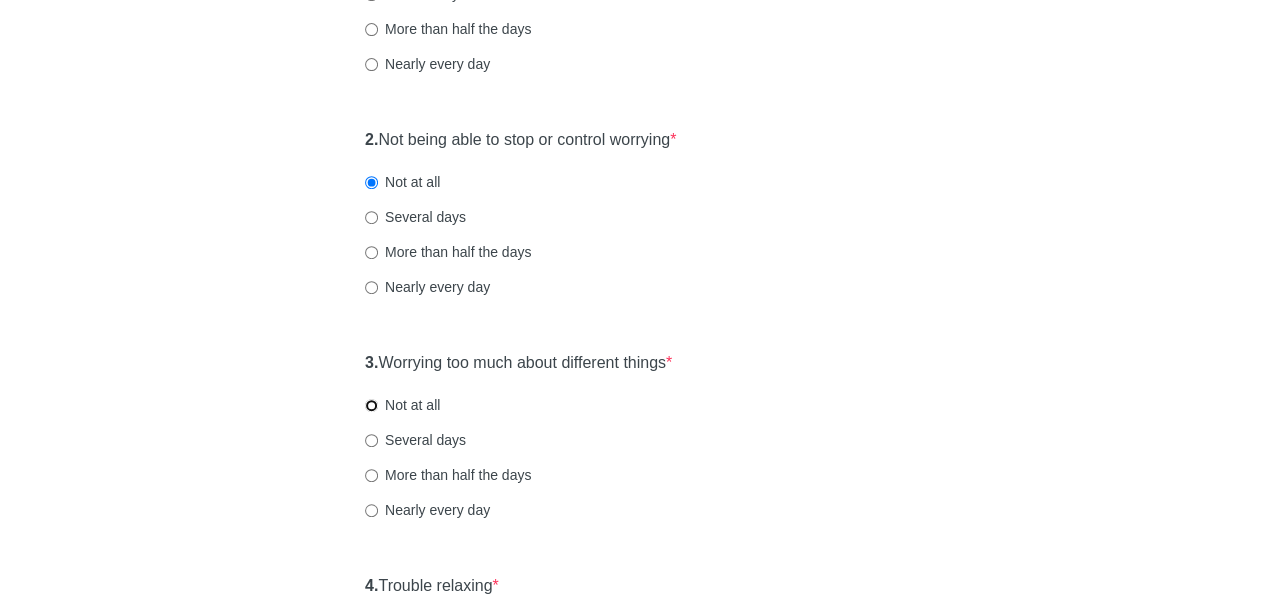 click on "Not at all" at bounding box center [371, 405] 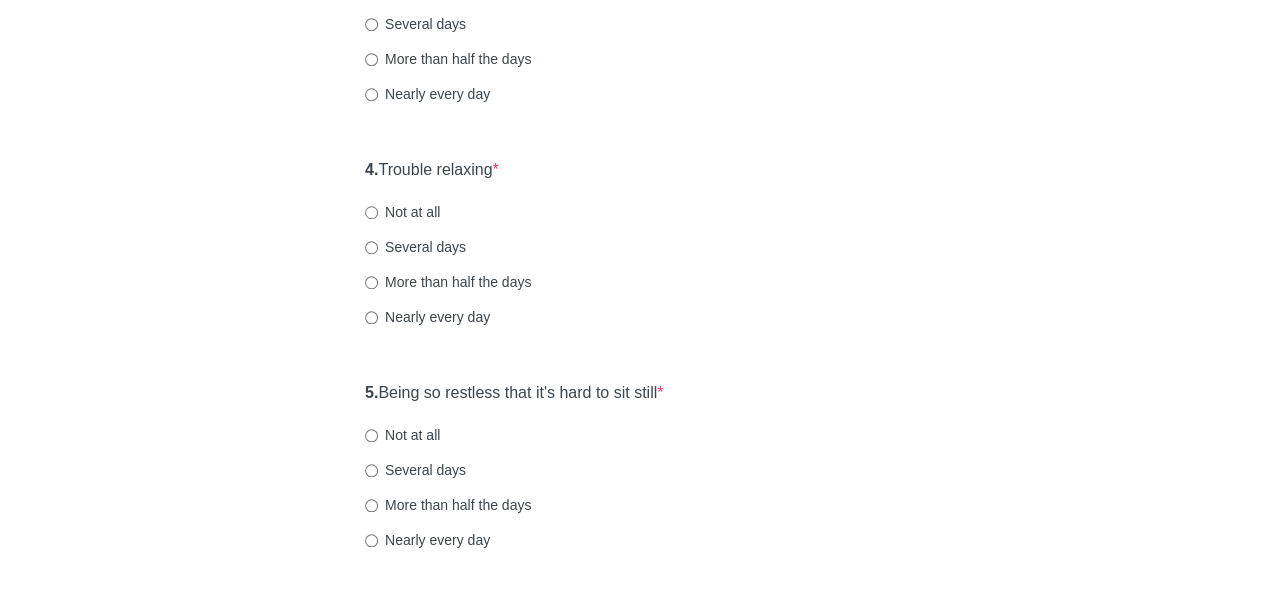 scroll, scrollTop: 787, scrollLeft: 0, axis: vertical 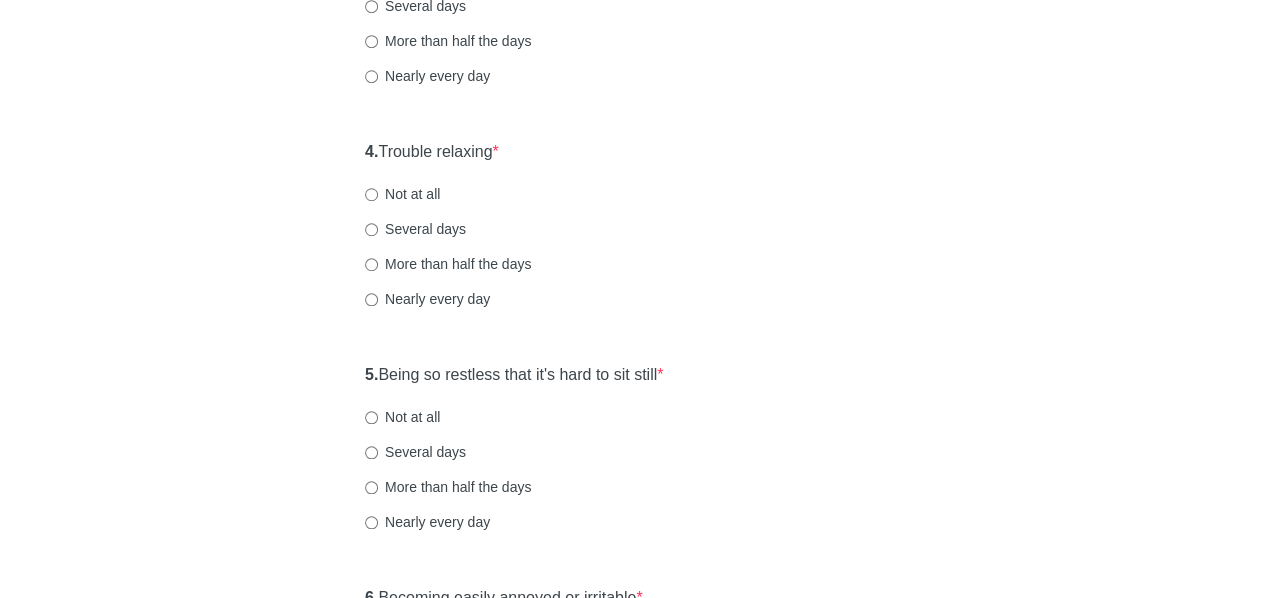 click on "Several days" at bounding box center (415, 452) 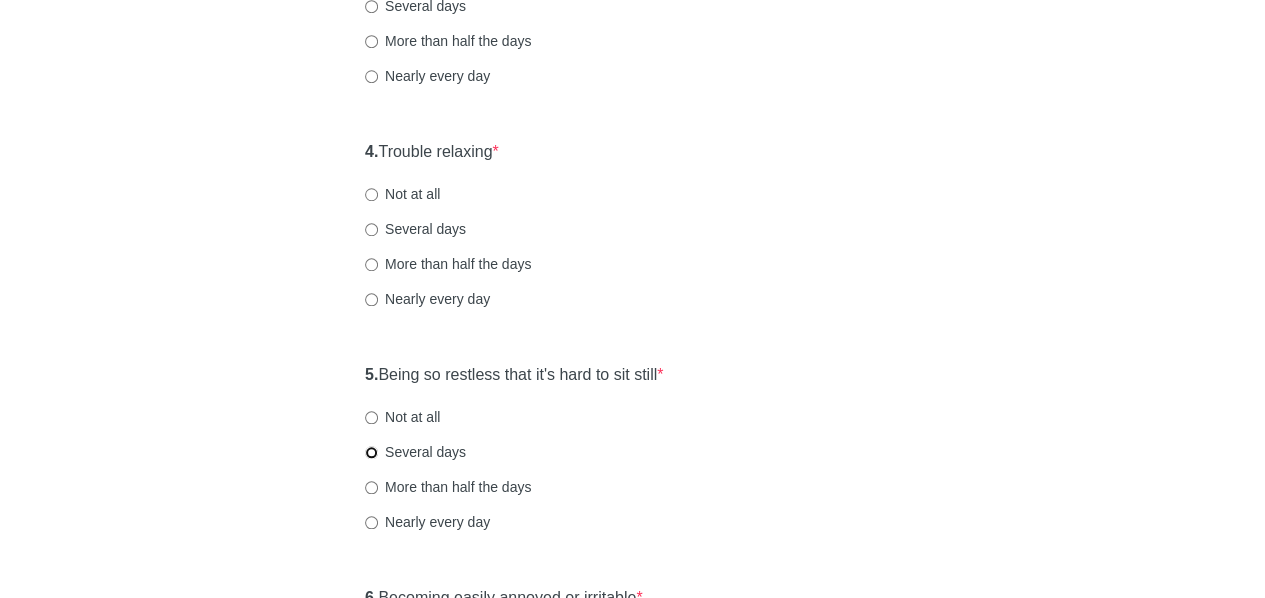 click on "Several days" at bounding box center (371, 452) 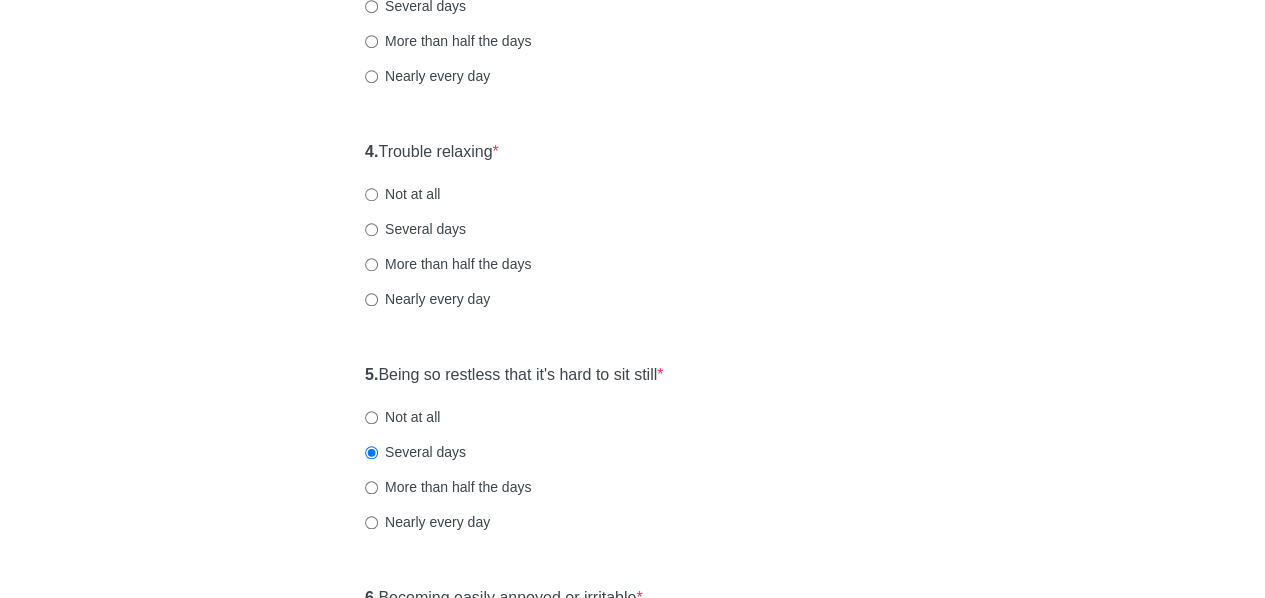 click on "Not at all" at bounding box center [402, 194] 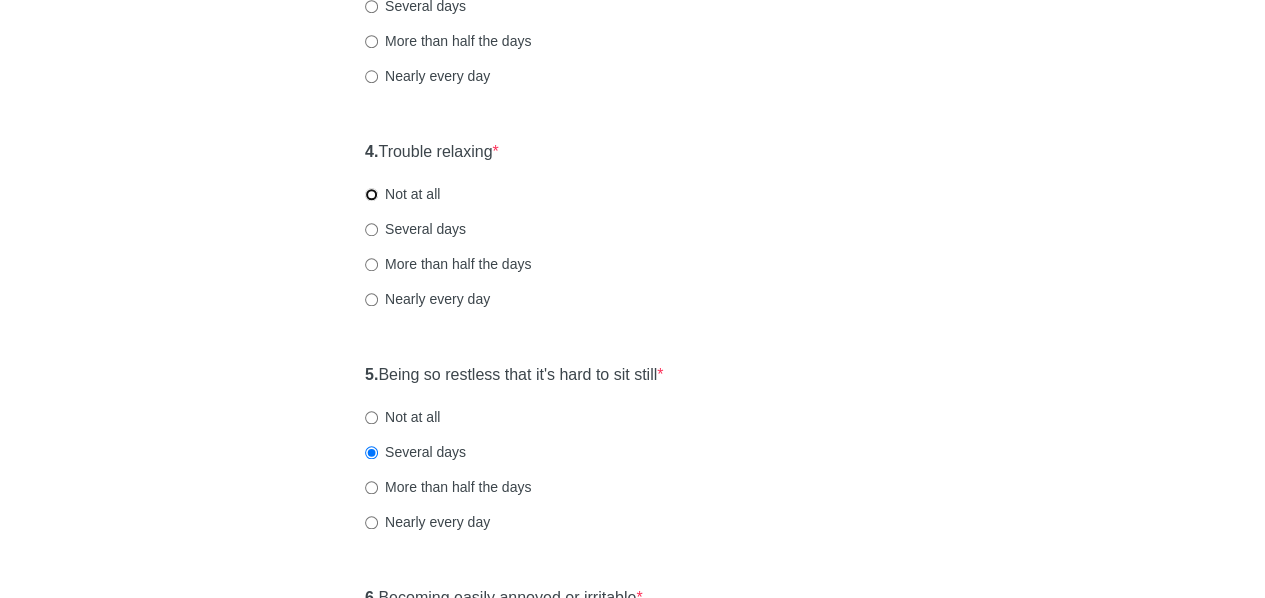 click on "Not at all" at bounding box center (371, 194) 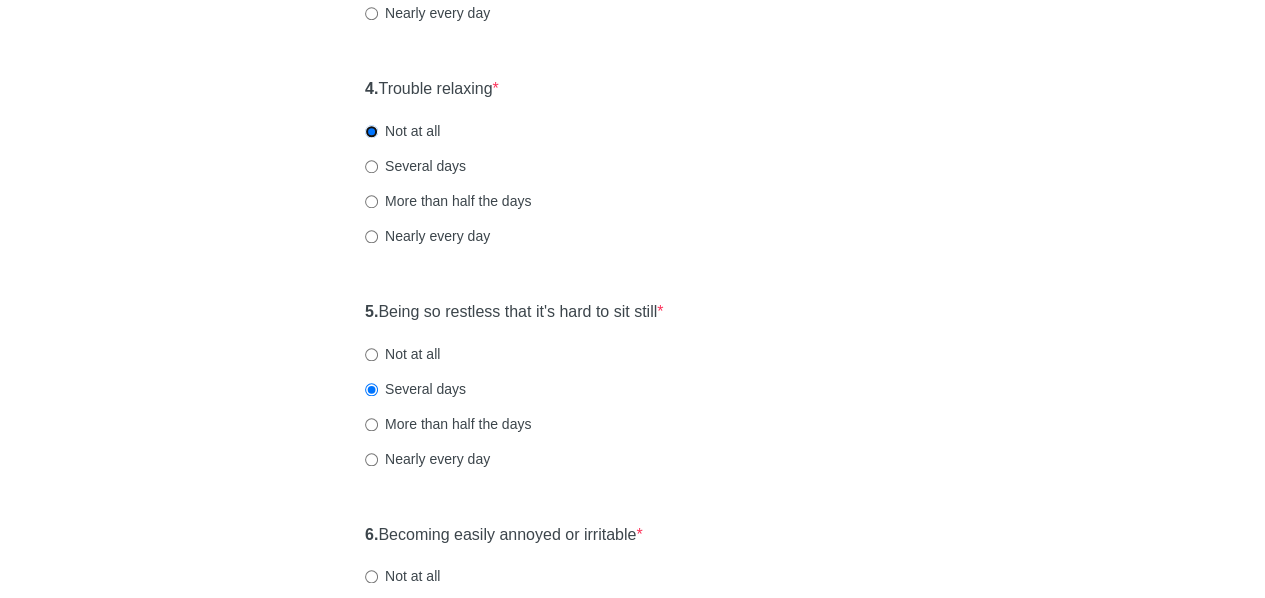 scroll, scrollTop: 820, scrollLeft: 0, axis: vertical 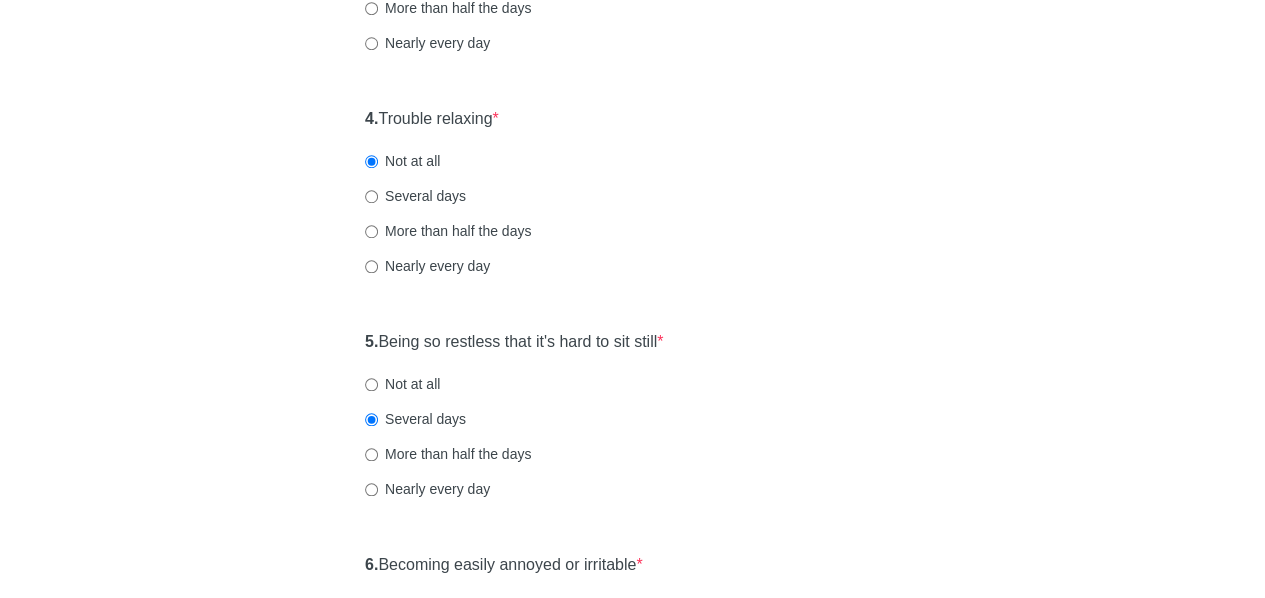 click on "Several days" at bounding box center [415, 196] 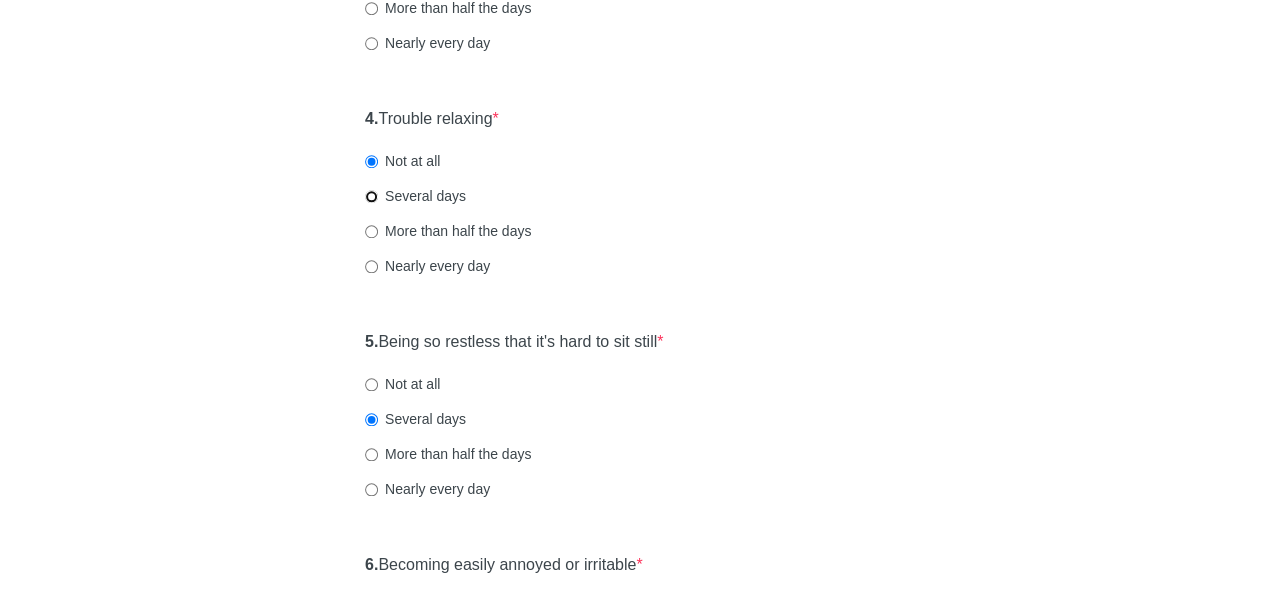 click on "Several days" at bounding box center [371, 196] 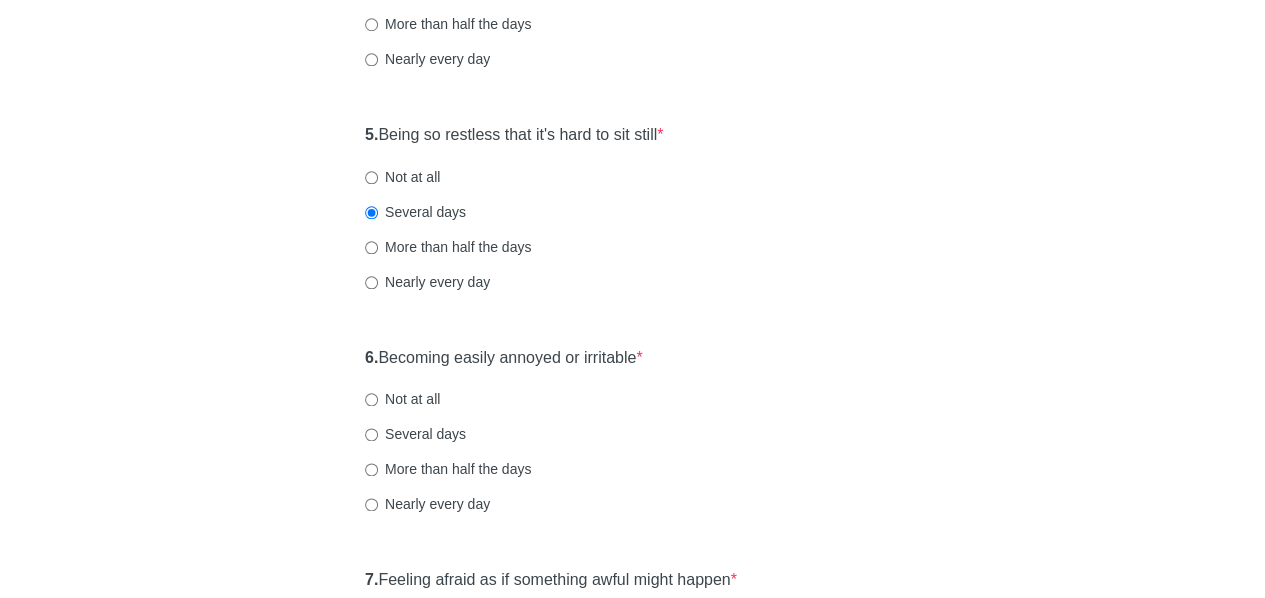 scroll, scrollTop: 1029, scrollLeft: 0, axis: vertical 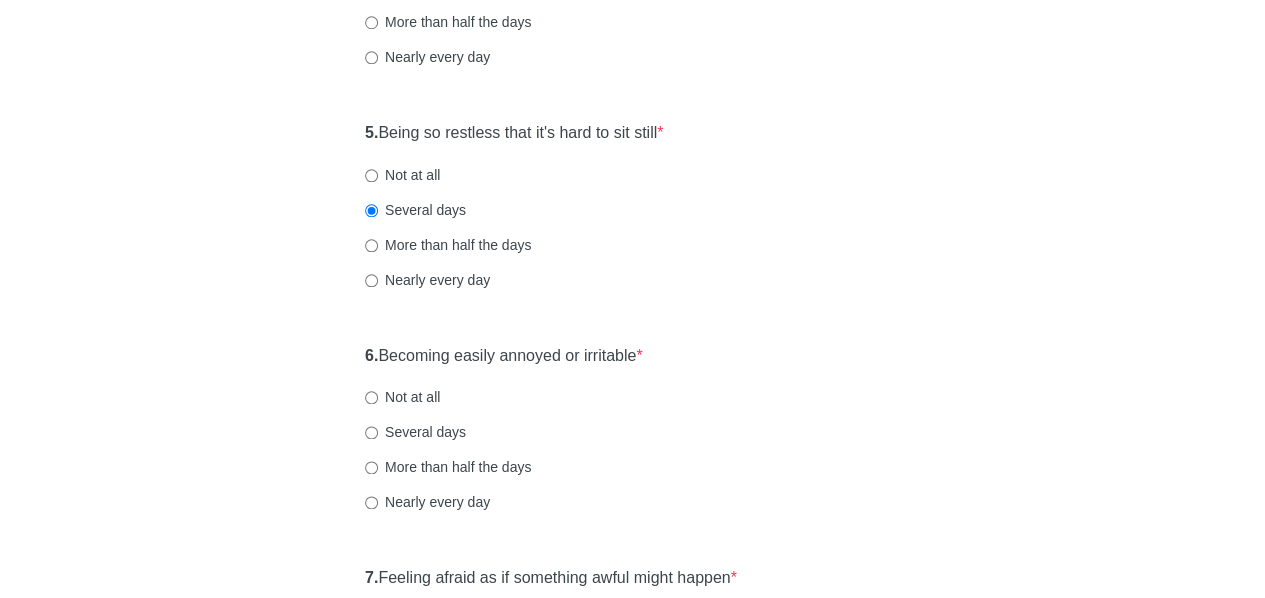 click on "Not at all" at bounding box center (402, 175) 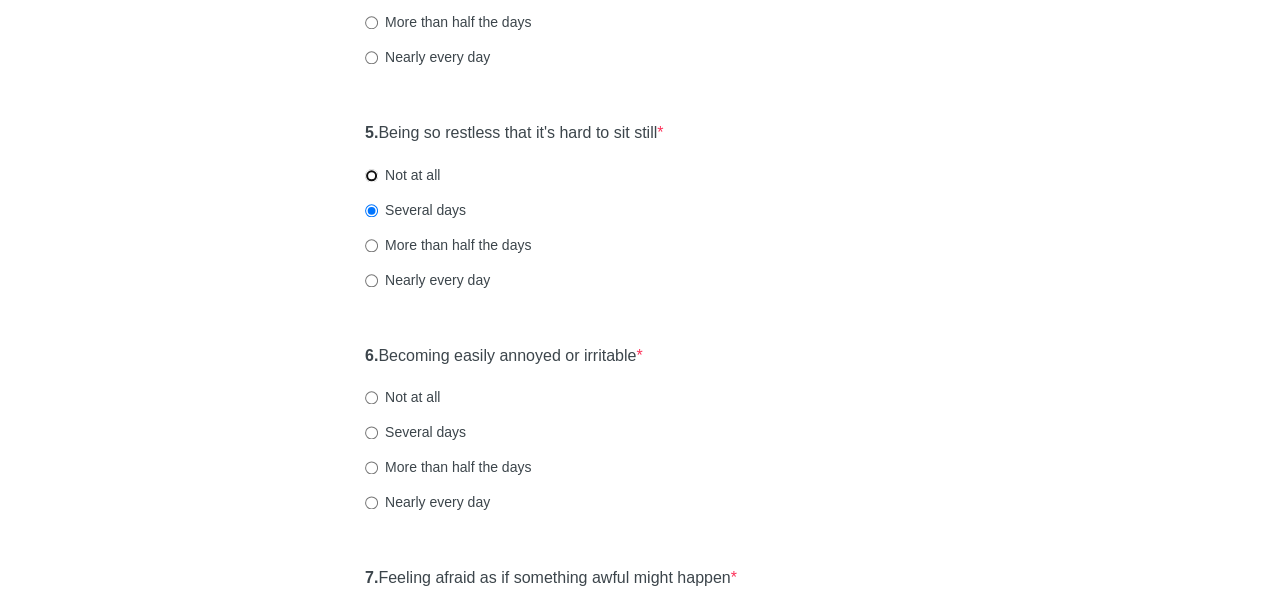 click on "Not at all" at bounding box center [371, 175] 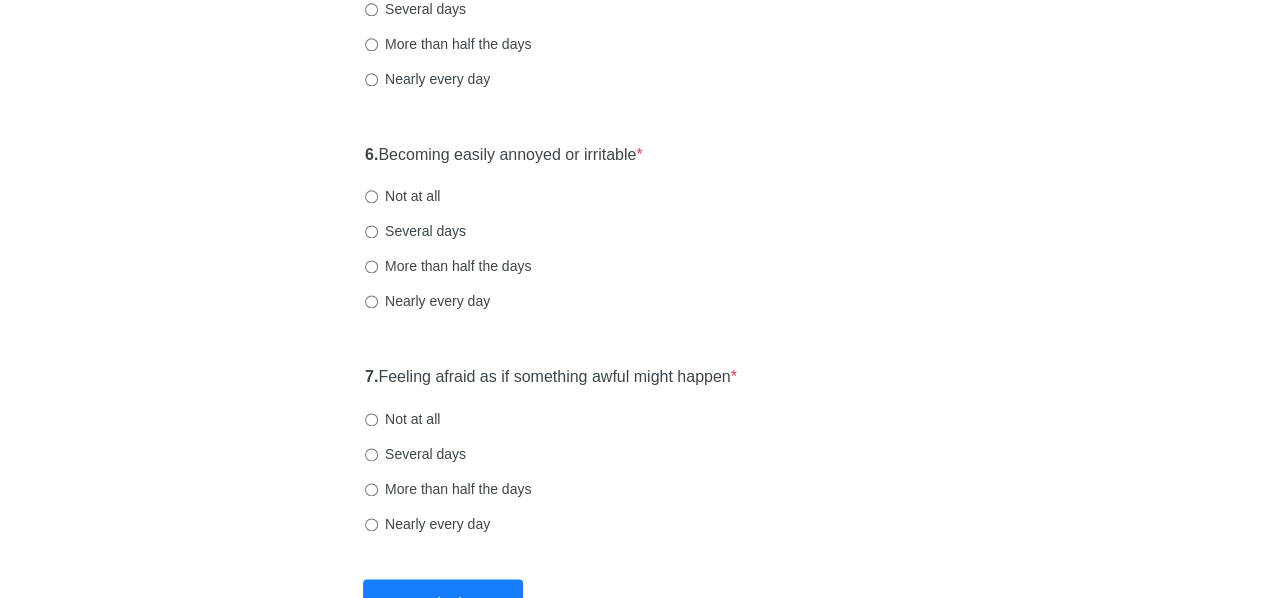 scroll, scrollTop: 1231, scrollLeft: 0, axis: vertical 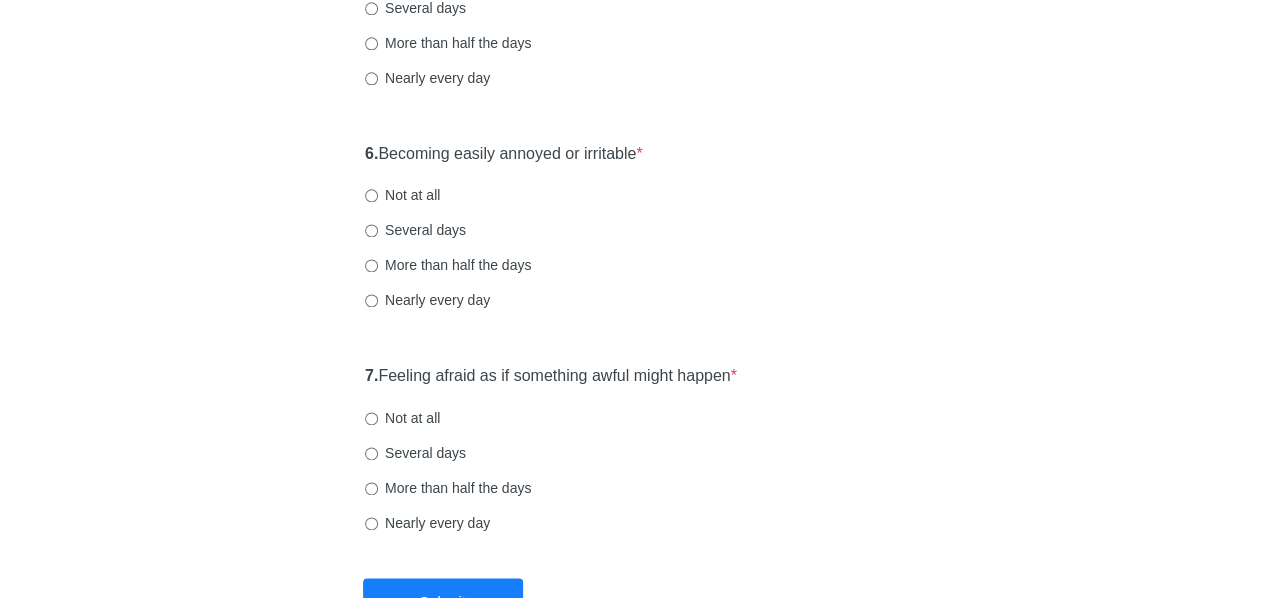 click on "Not at all" at bounding box center (402, 195) 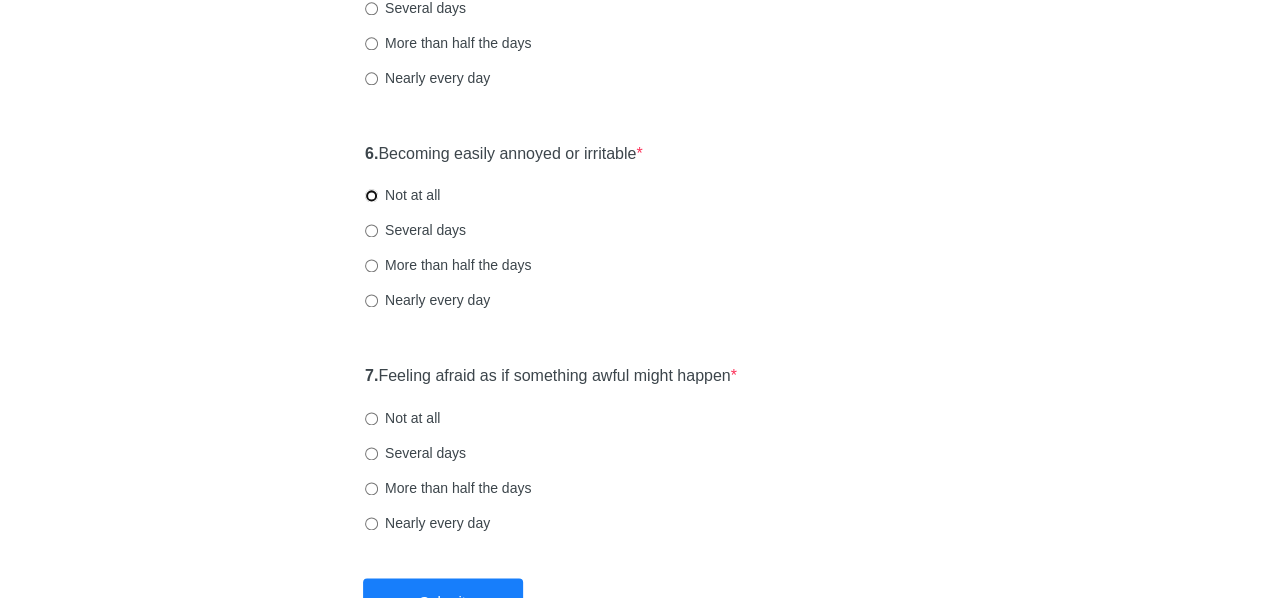 click on "Not at all" at bounding box center (371, 195) 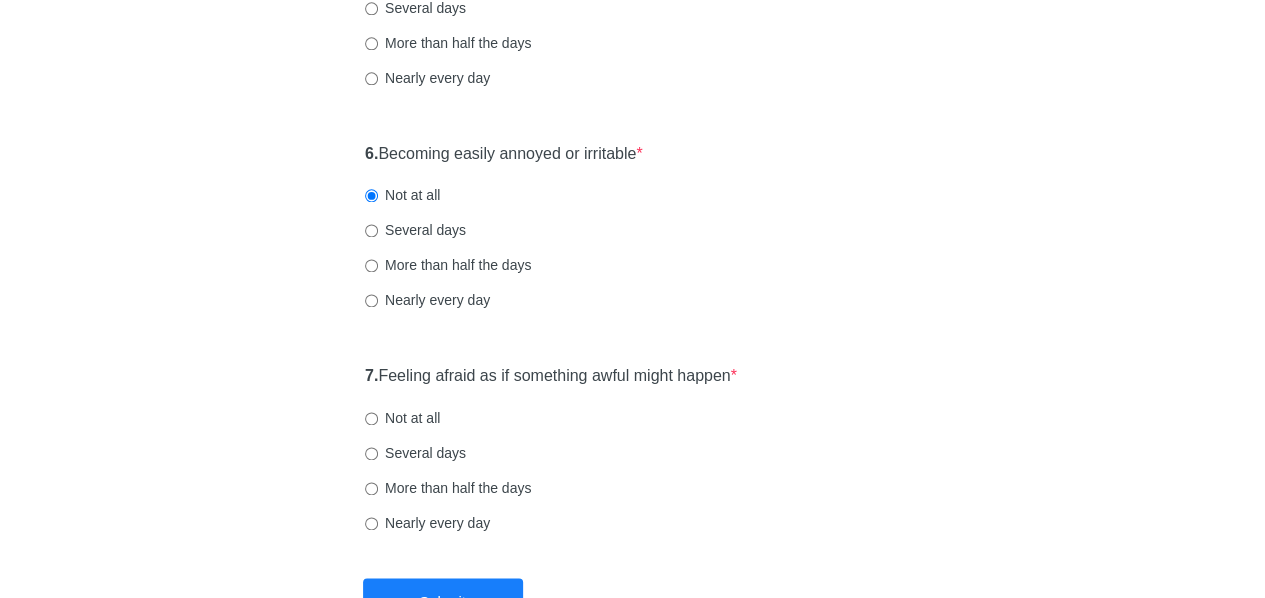 click on "Not at all" at bounding box center (402, 418) 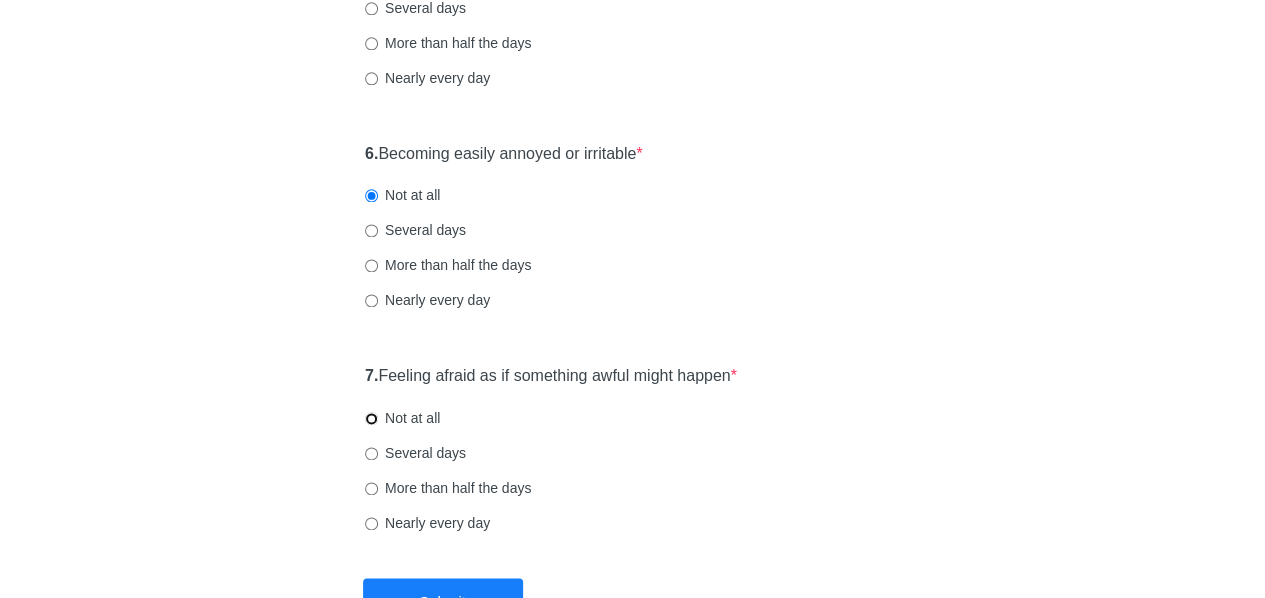 click on "Not at all" at bounding box center (371, 418) 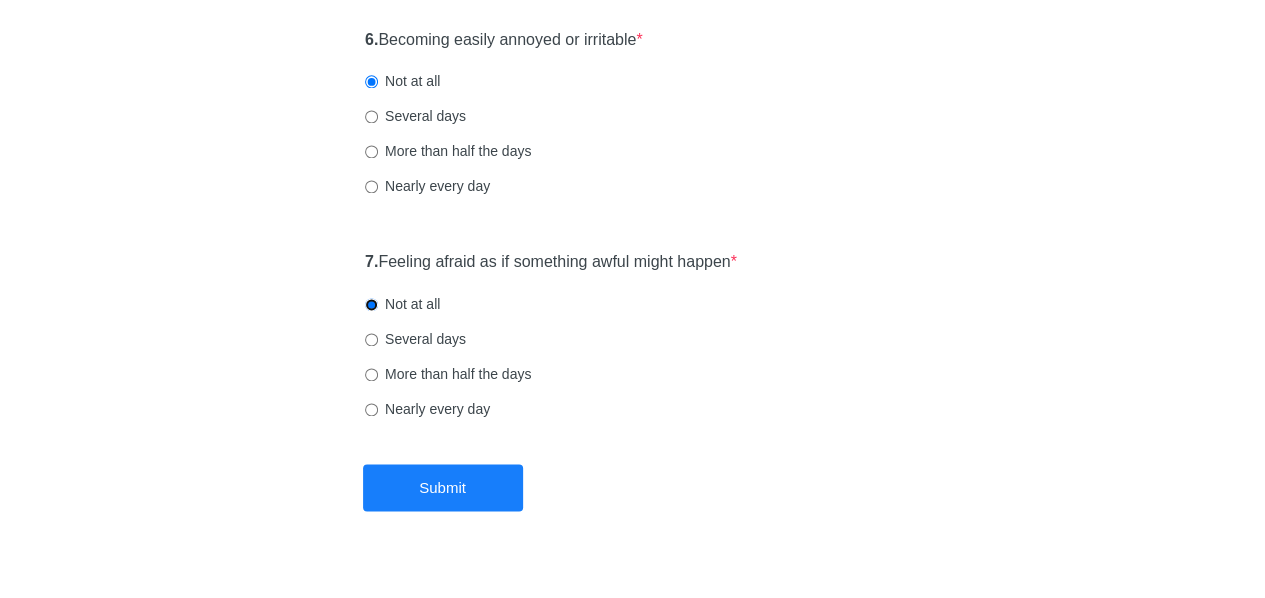 scroll, scrollTop: 1350, scrollLeft: 0, axis: vertical 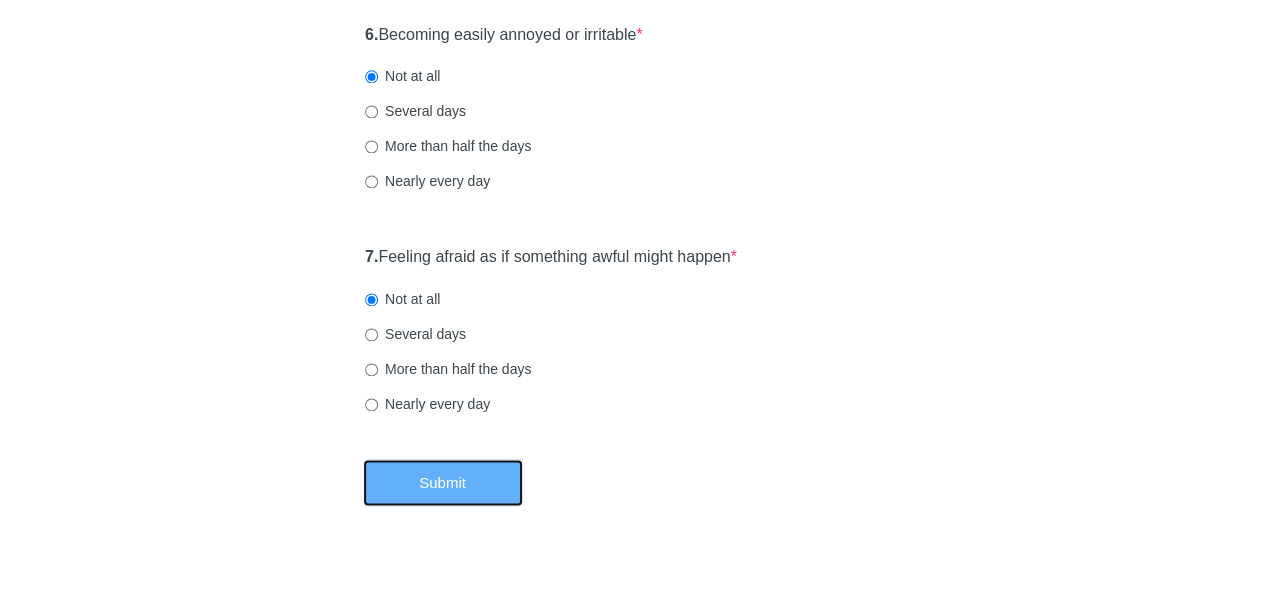 click on "Submit" at bounding box center [443, 482] 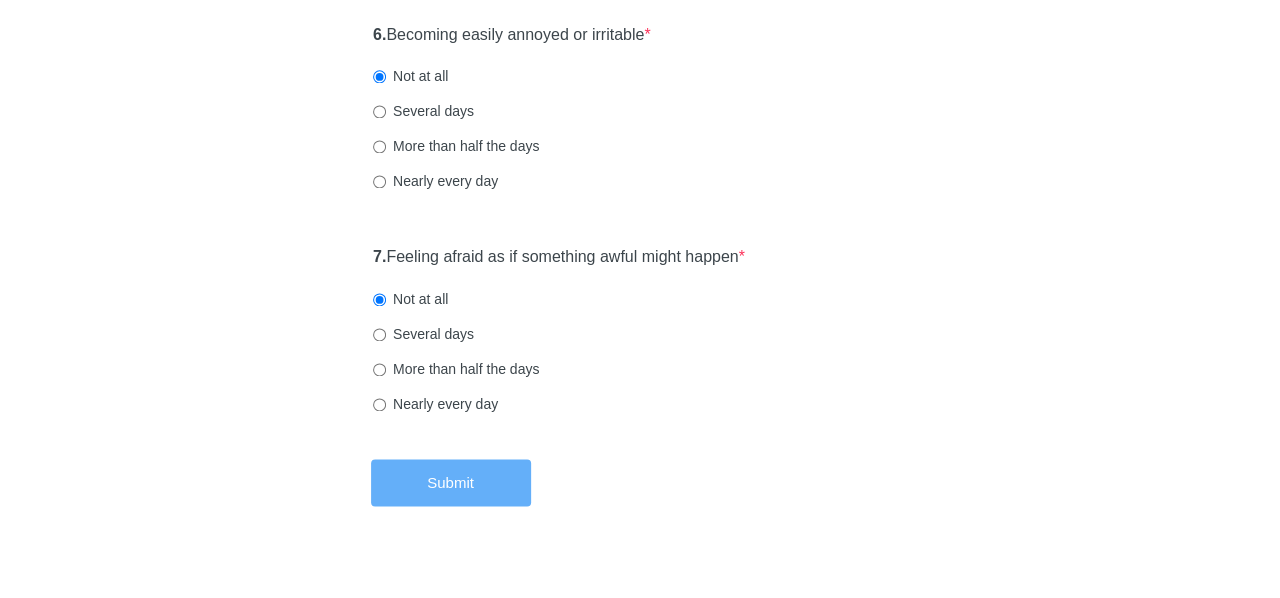 scroll, scrollTop: 0, scrollLeft: 0, axis: both 